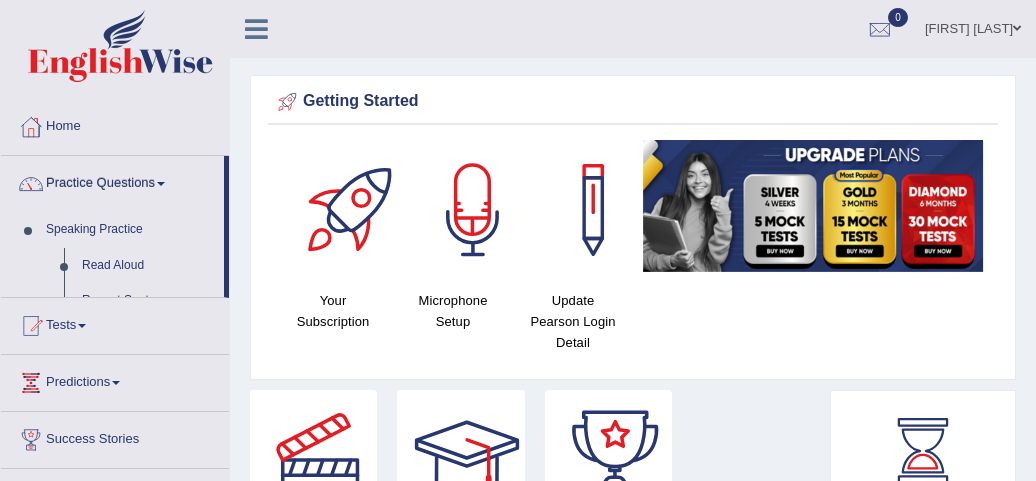 scroll, scrollTop: 0, scrollLeft: 0, axis: both 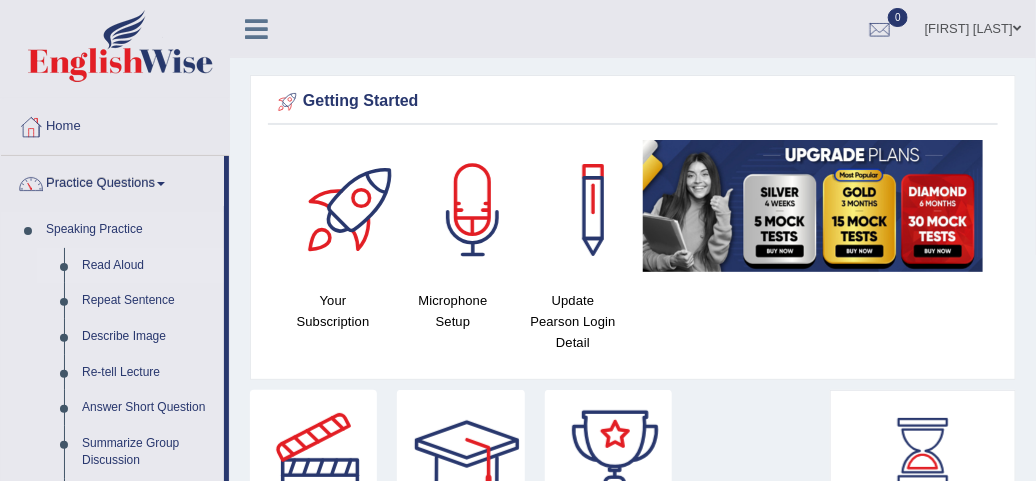 click on "Read Aloud" at bounding box center (148, 266) 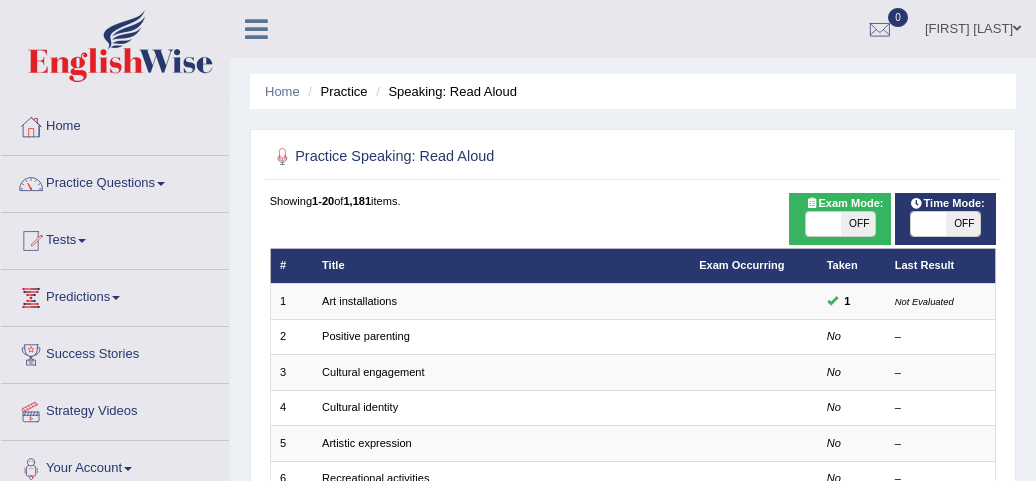 scroll, scrollTop: 0, scrollLeft: 0, axis: both 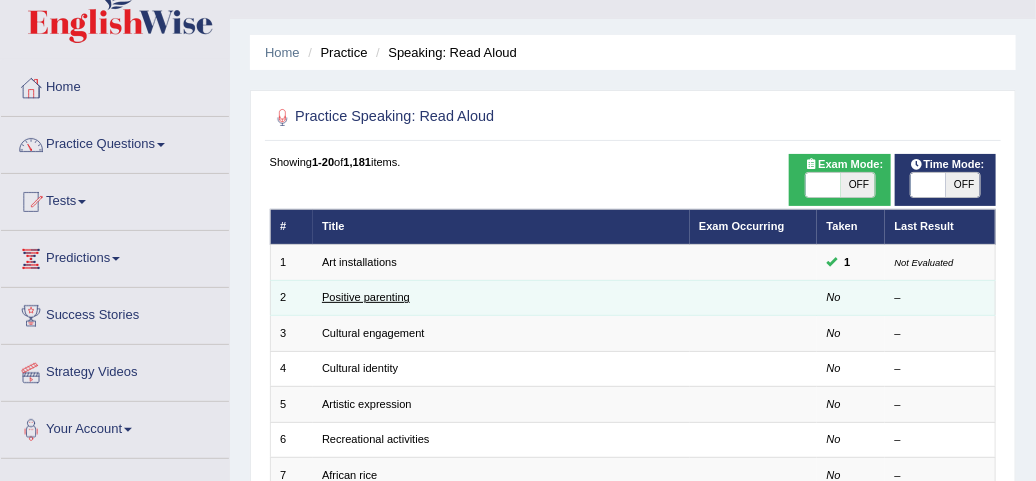 click on "Positive parenting" at bounding box center (366, 297) 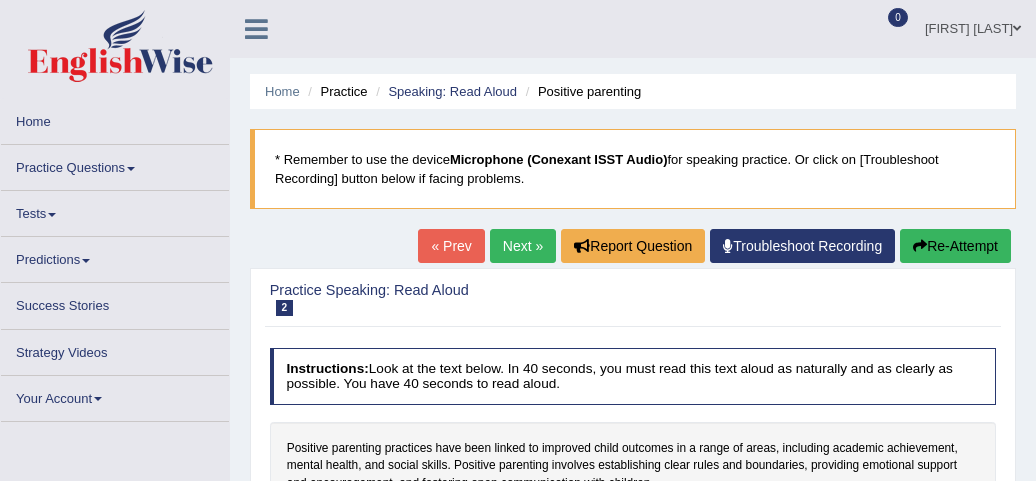 scroll, scrollTop: 0, scrollLeft: 0, axis: both 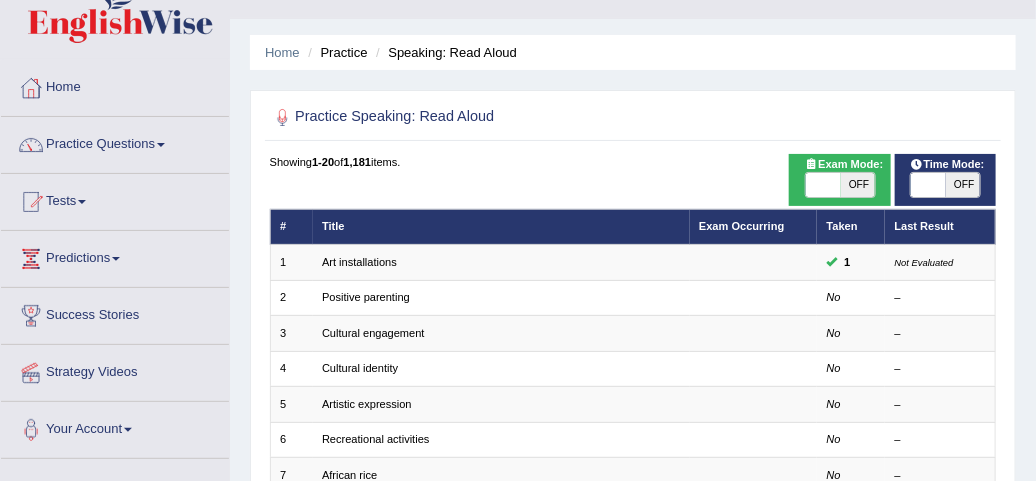 click on "OFF" at bounding box center [858, 185] 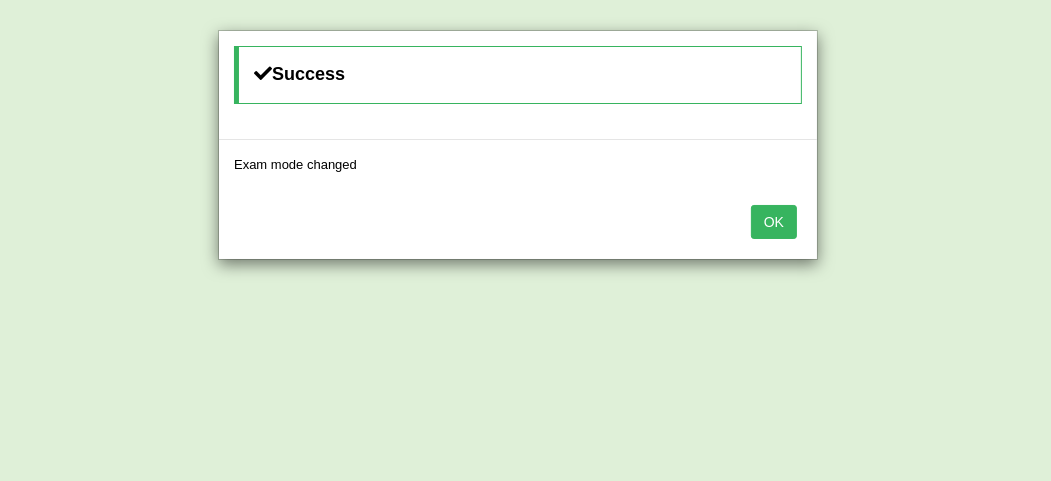 click on "OK" at bounding box center (774, 222) 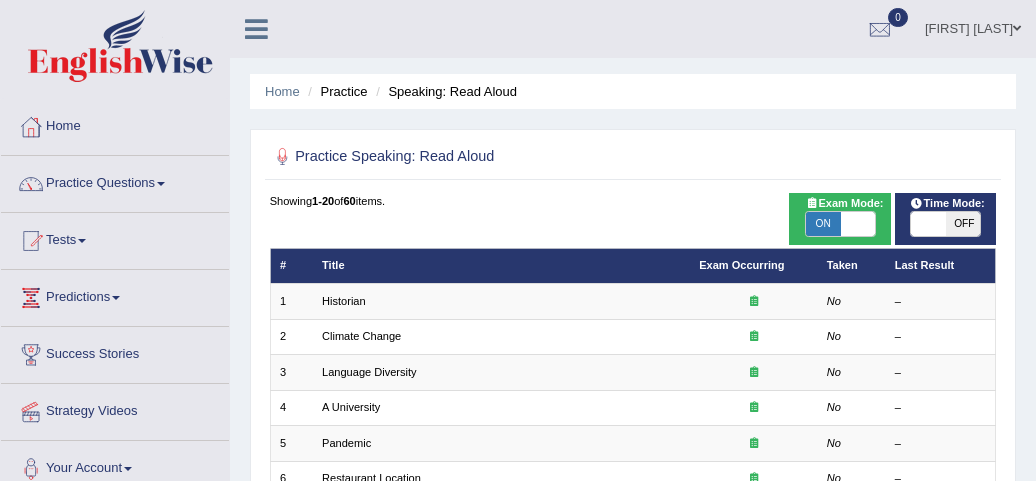 scroll, scrollTop: 39, scrollLeft: 0, axis: vertical 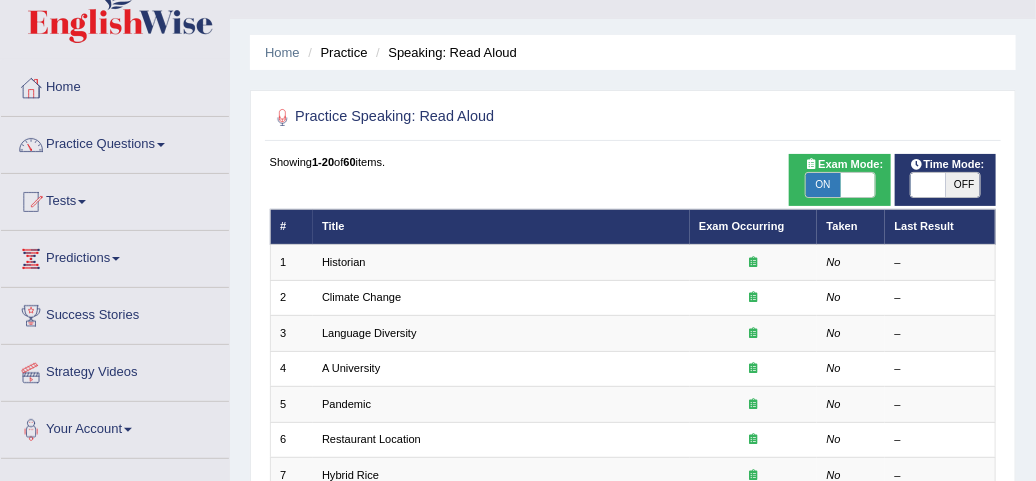 click on "OFF" at bounding box center [963, 185] 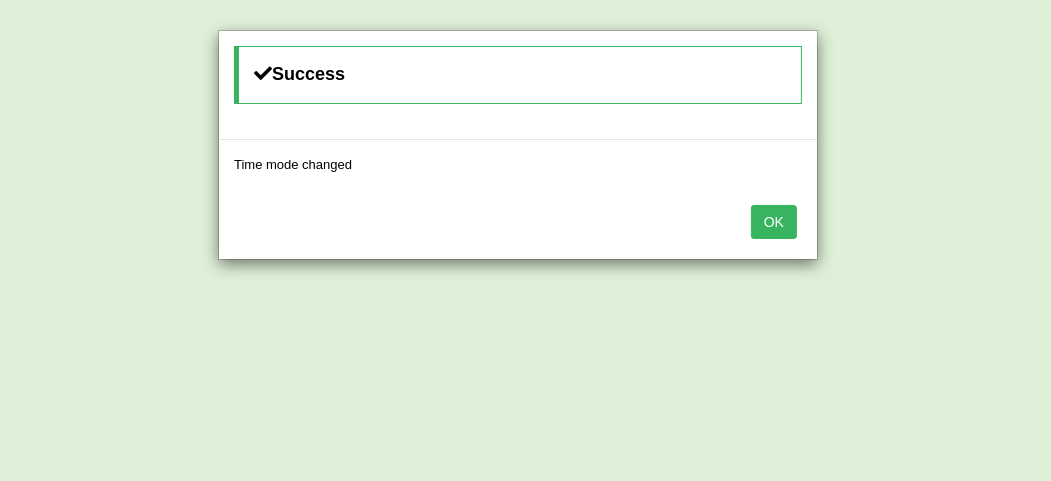 click on "OK" at bounding box center [774, 222] 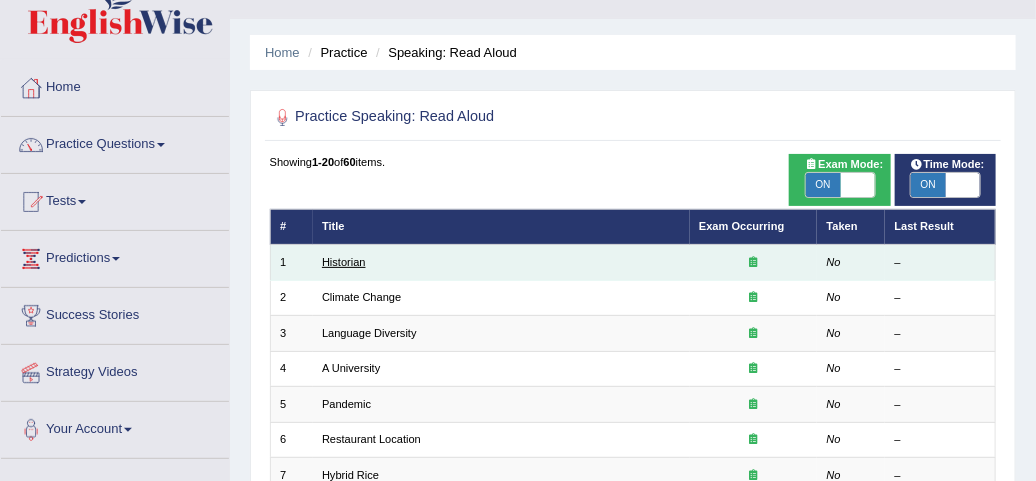 click on "Historian" at bounding box center [344, 262] 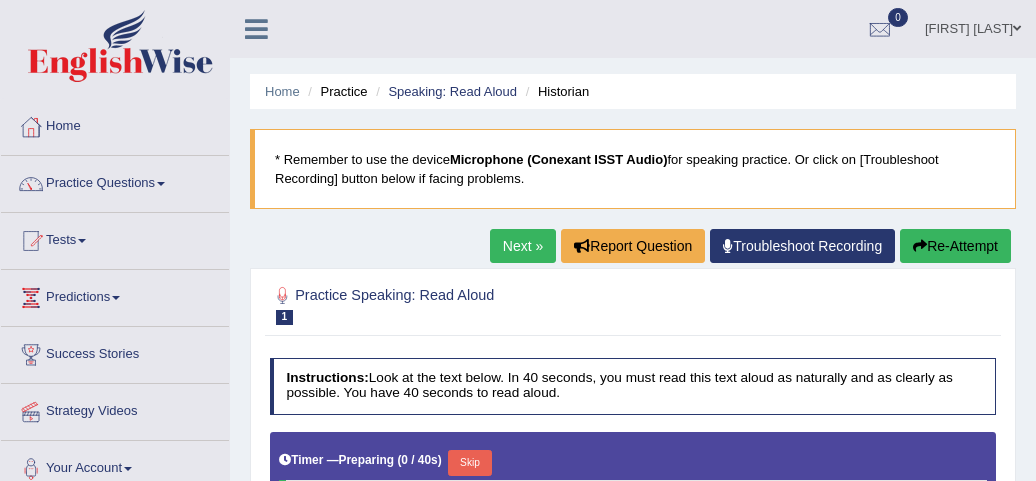 scroll, scrollTop: 0, scrollLeft: 0, axis: both 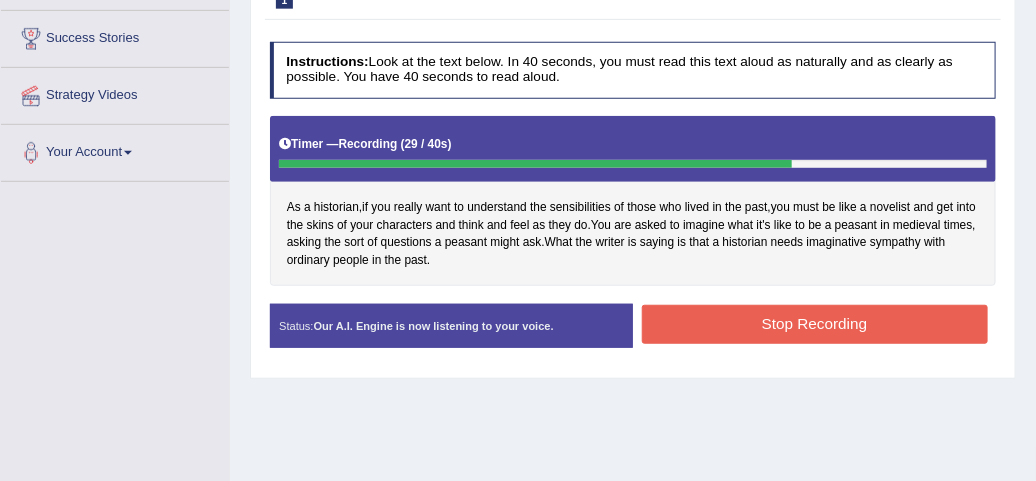 click on "Stop Recording" at bounding box center [815, 324] 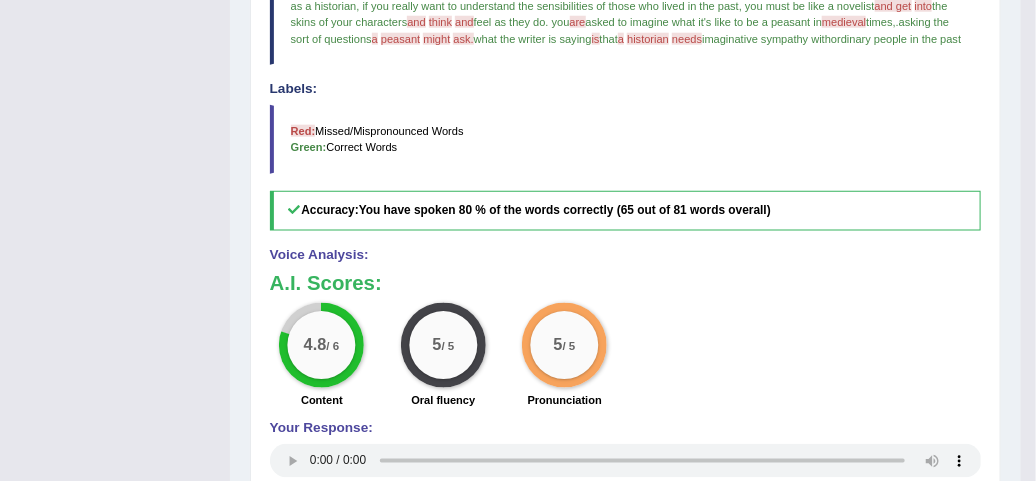 scroll, scrollTop: 711, scrollLeft: 0, axis: vertical 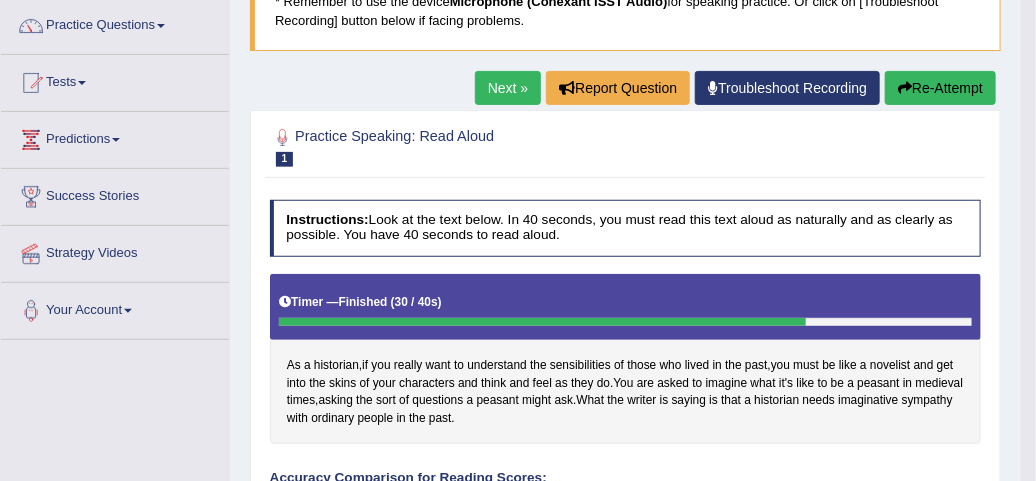 click on "Next »" at bounding box center [508, 88] 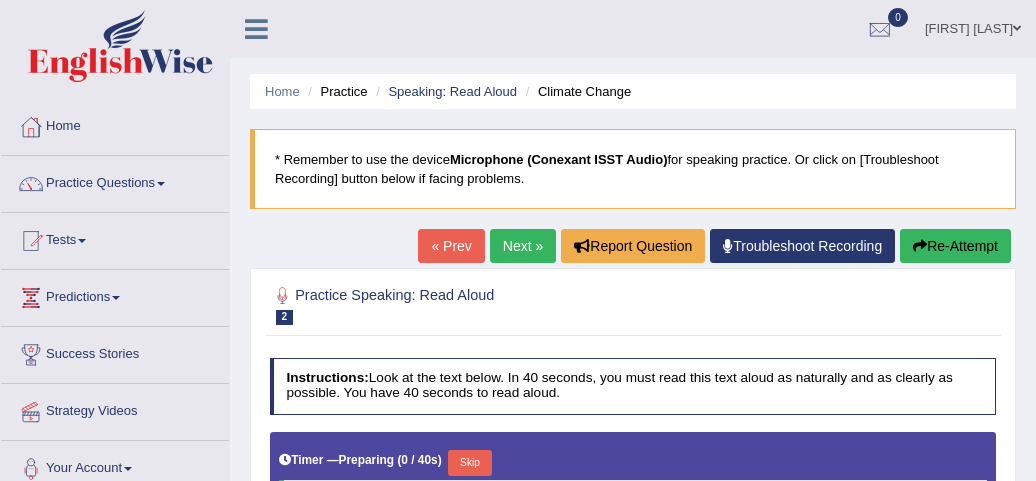 scroll, scrollTop: 0, scrollLeft: 0, axis: both 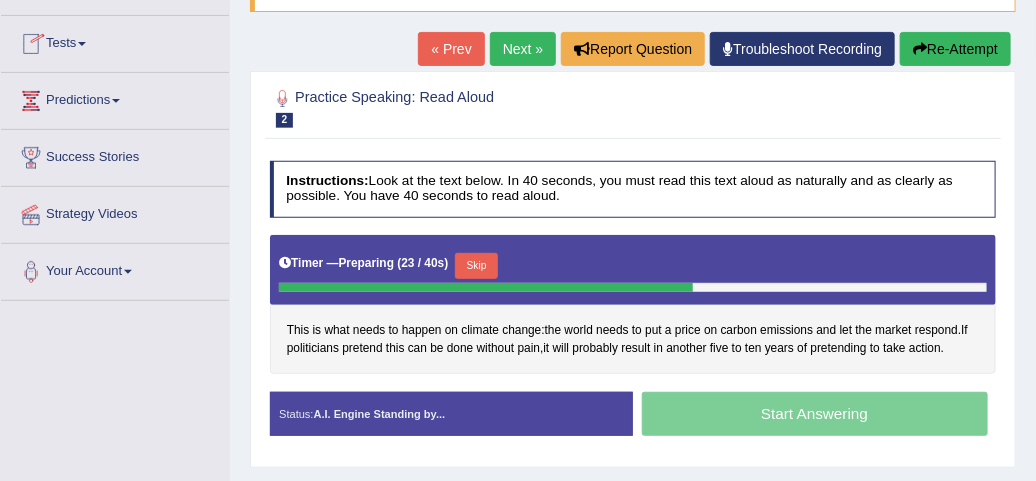 click on "Skip" at bounding box center (476, 266) 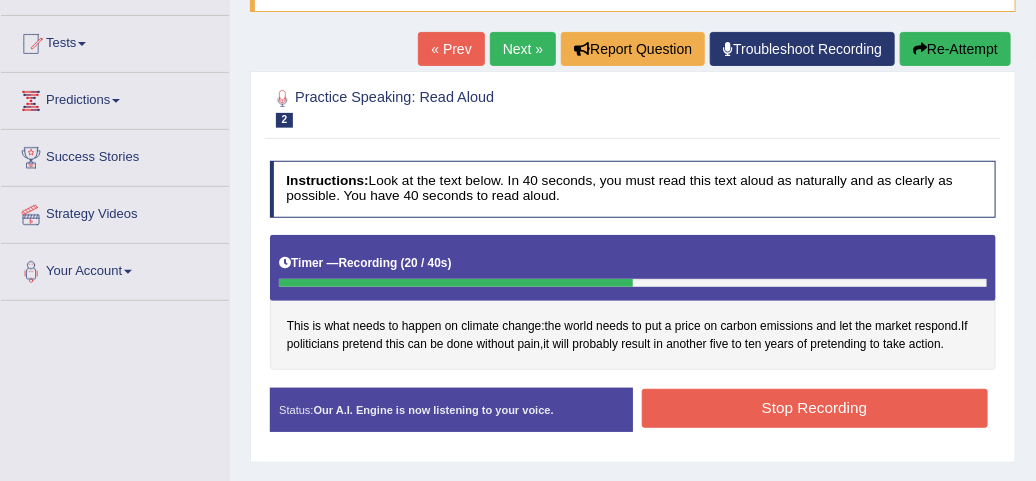 click on "Stop Recording" at bounding box center (815, 408) 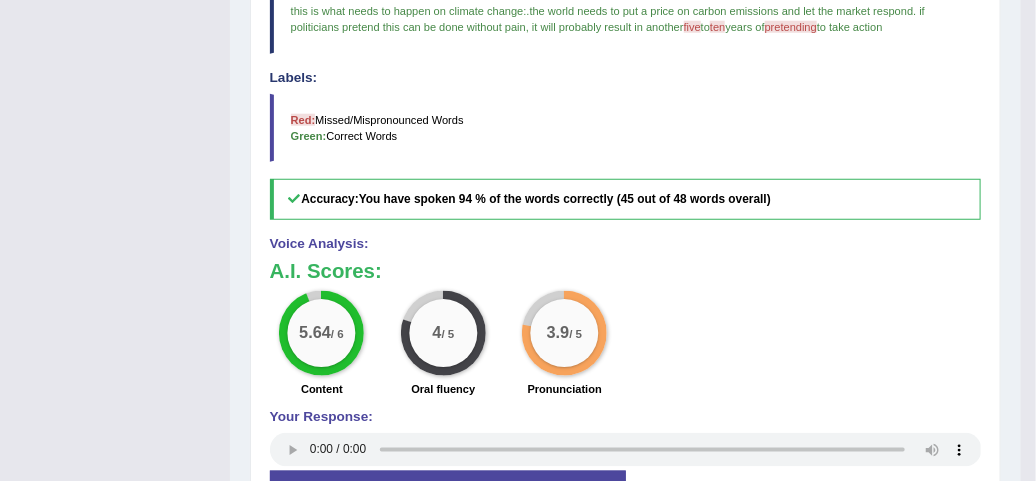 scroll, scrollTop: 672, scrollLeft: 0, axis: vertical 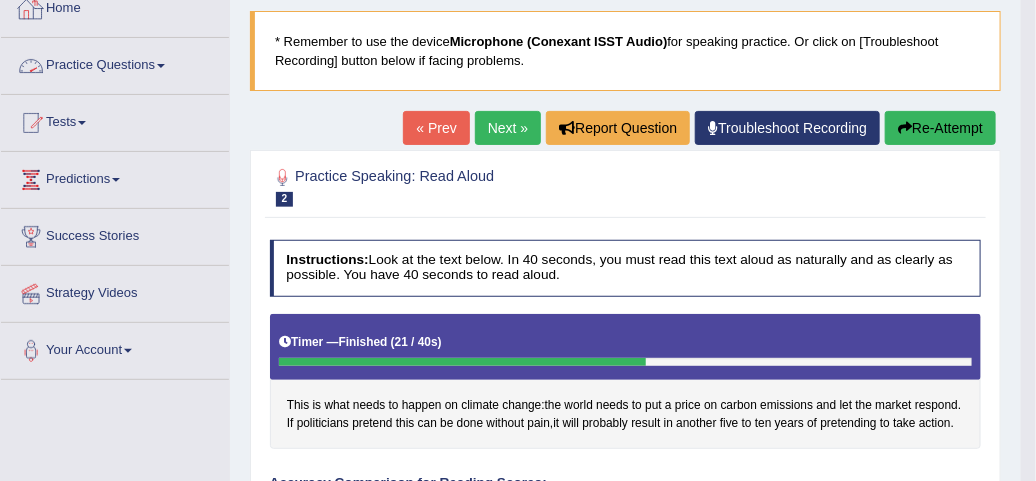 click on "Practice Questions" at bounding box center [115, 63] 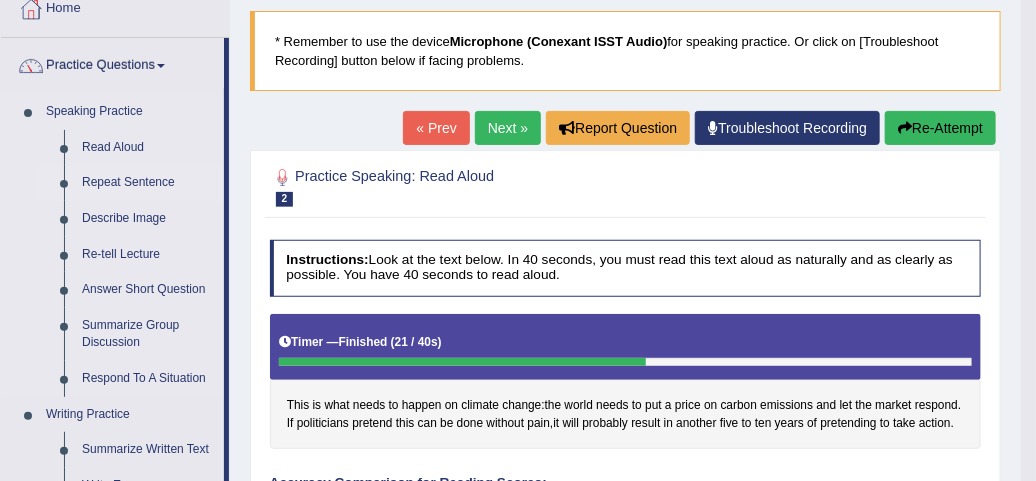 click on "Repeat Sentence" at bounding box center [148, 183] 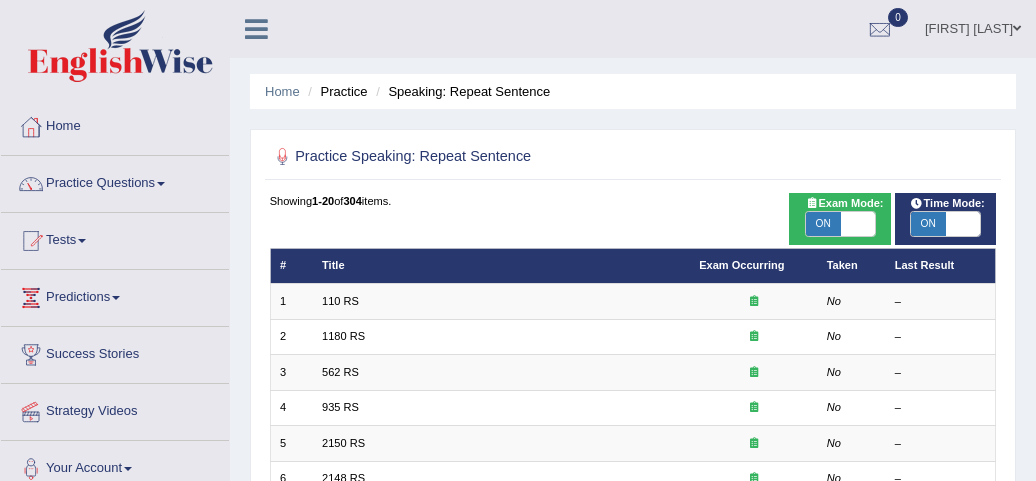 scroll, scrollTop: 0, scrollLeft: 0, axis: both 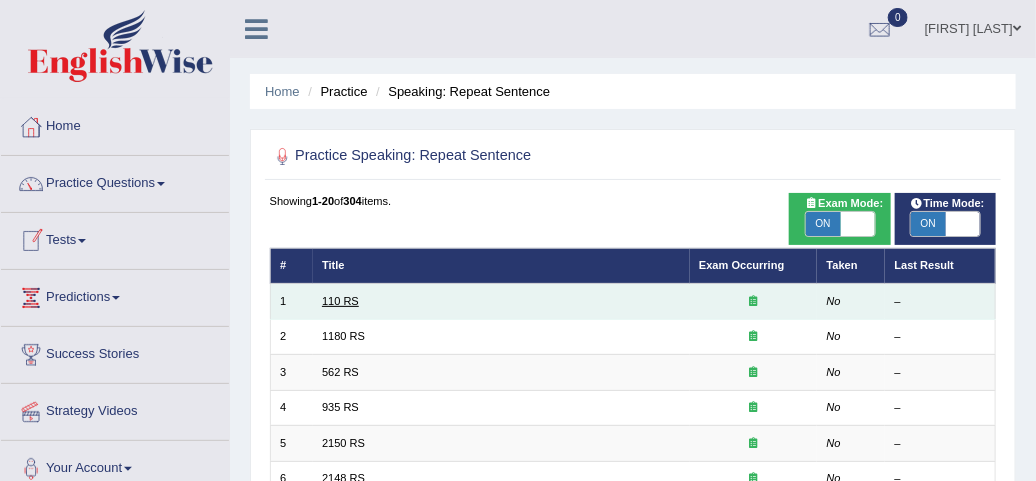 click on "110 RS" at bounding box center [340, 301] 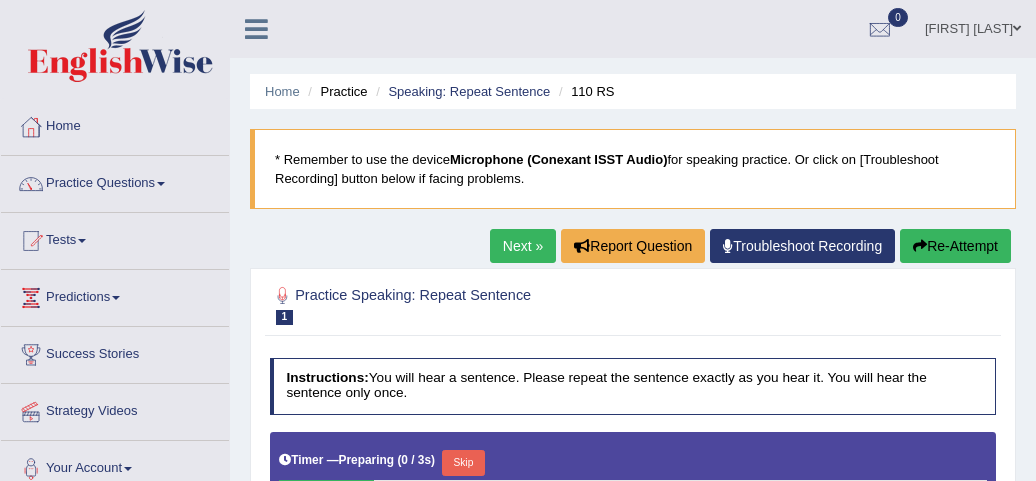 scroll, scrollTop: 0, scrollLeft: 0, axis: both 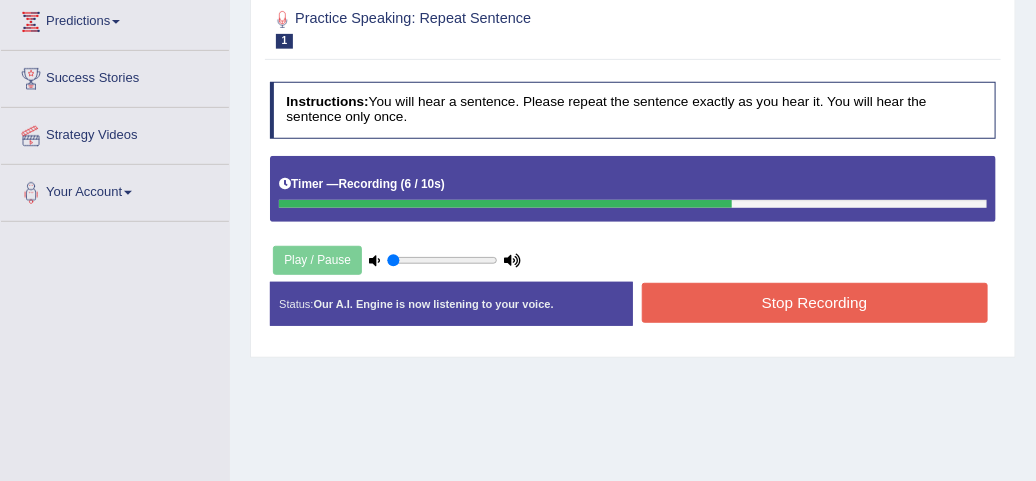 click on "Stop Recording" at bounding box center [815, 302] 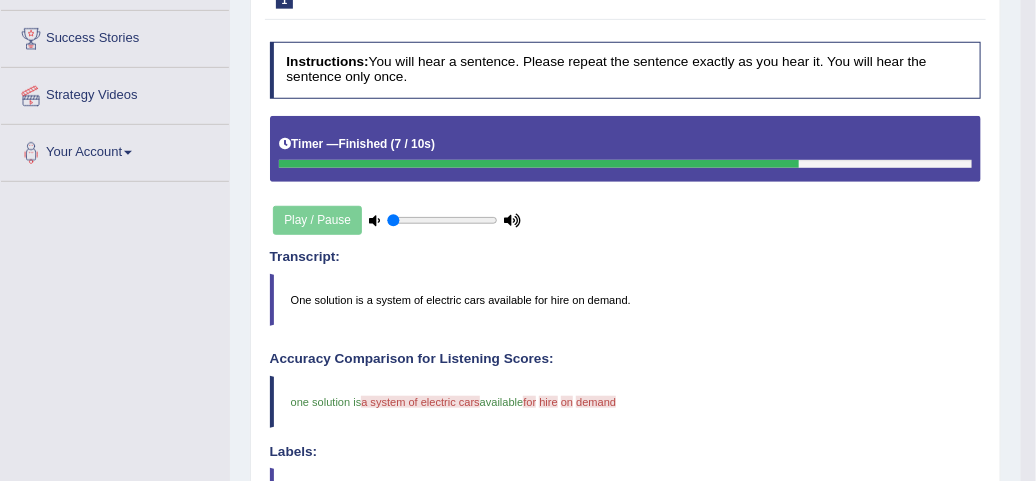 scroll, scrollTop: 197, scrollLeft: 0, axis: vertical 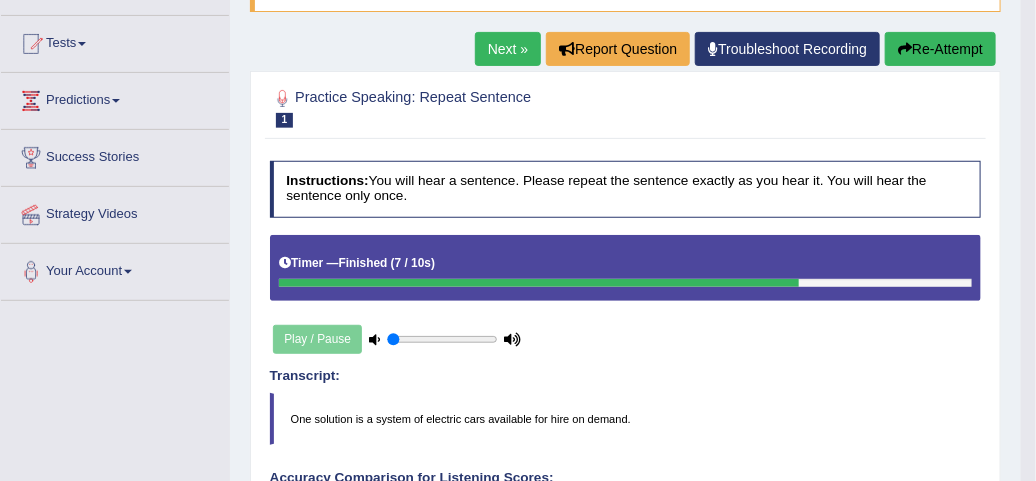 click on "Re-Attempt" at bounding box center (940, 49) 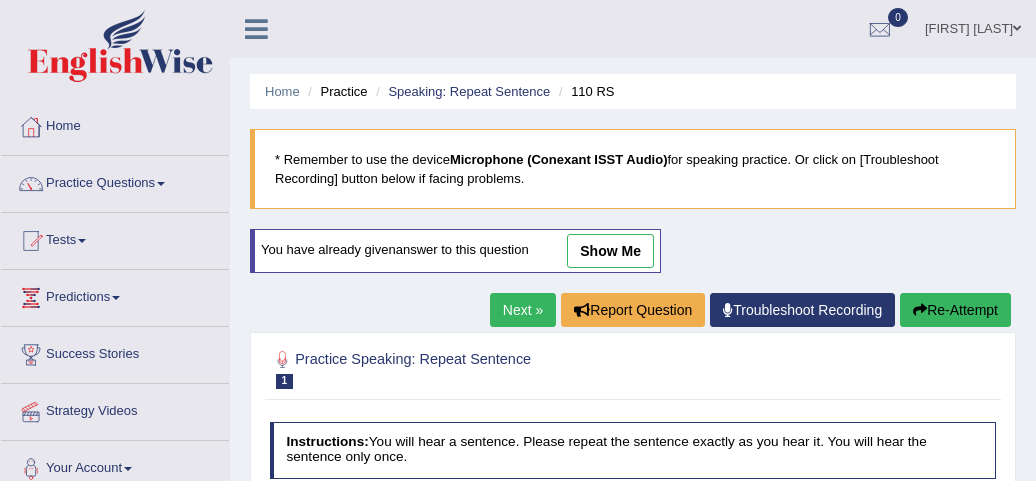 scroll, scrollTop: 223, scrollLeft: 0, axis: vertical 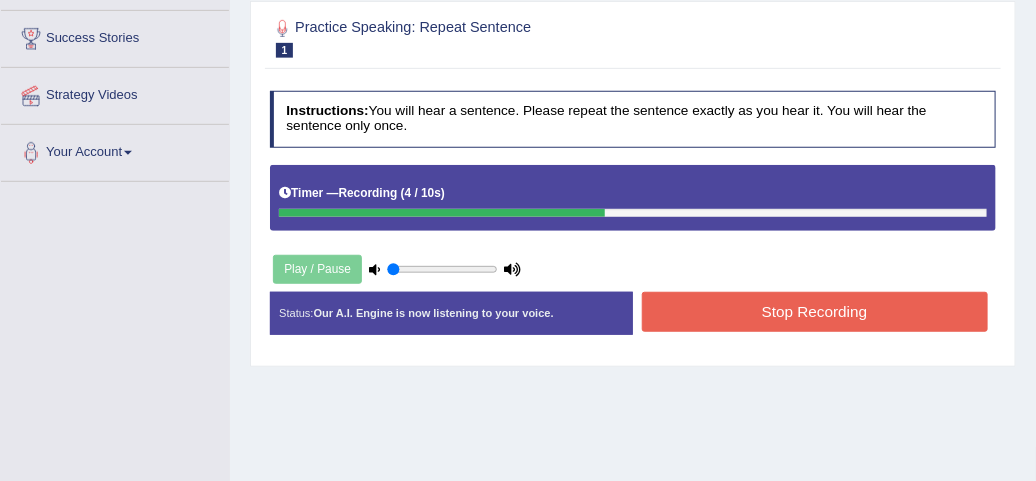 click on "Stop Recording" at bounding box center [815, 311] 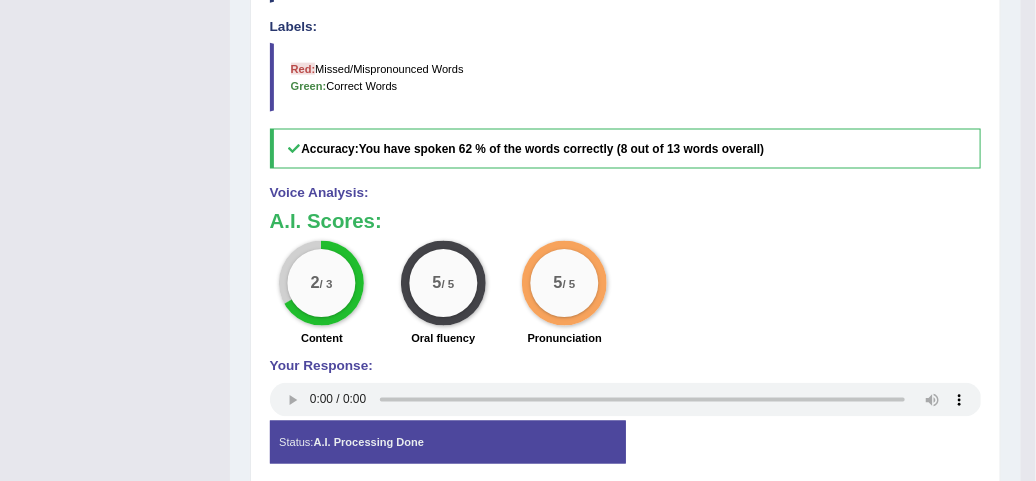 scroll, scrollTop: 864, scrollLeft: 0, axis: vertical 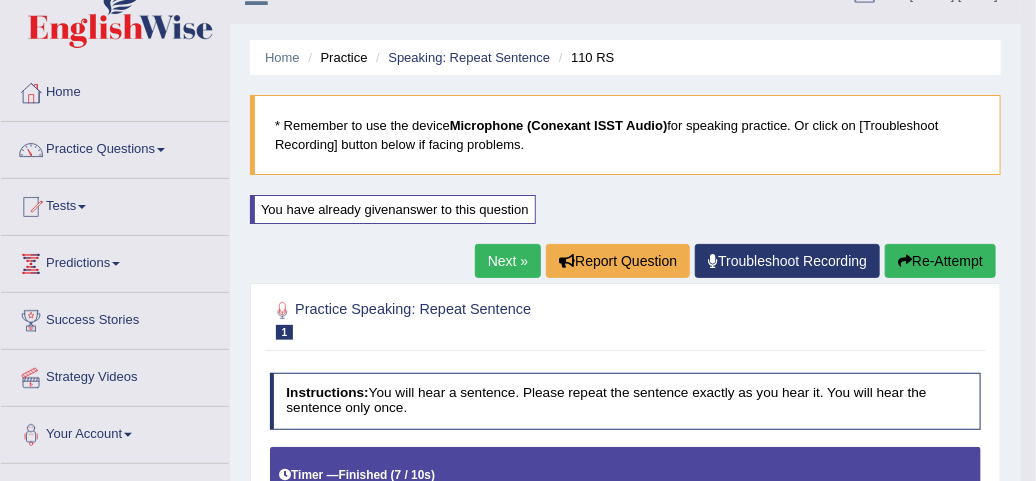 click on "Next »" at bounding box center [508, 261] 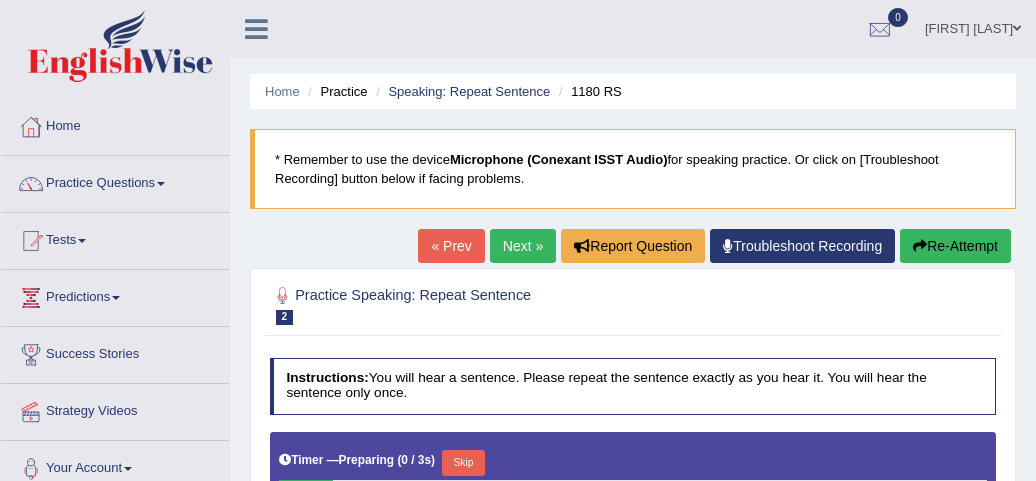 scroll, scrollTop: 0, scrollLeft: 0, axis: both 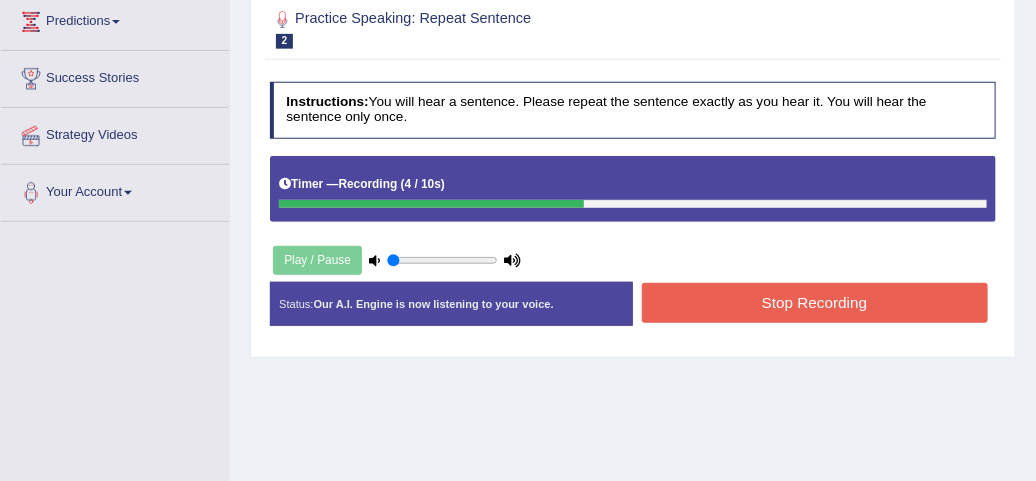 click on "Stop Recording" at bounding box center (815, 302) 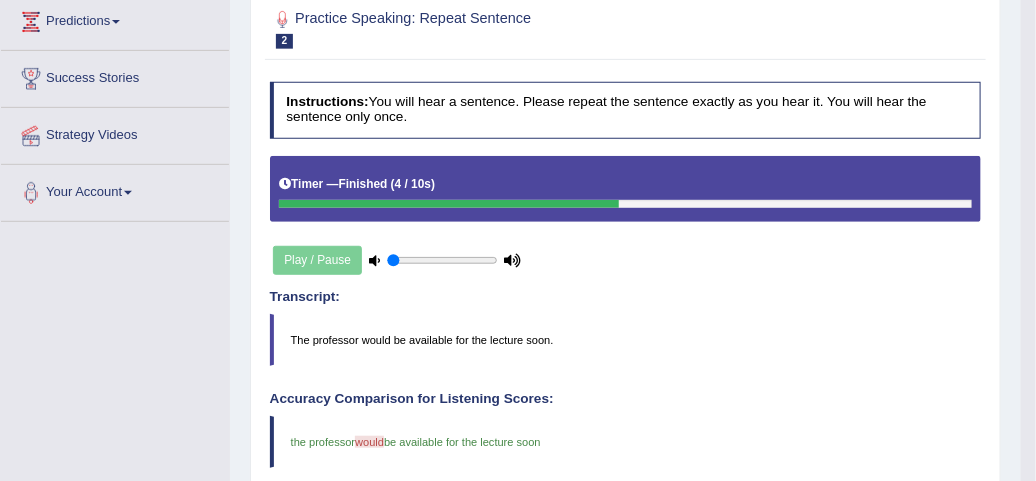 scroll, scrollTop: 158, scrollLeft: 0, axis: vertical 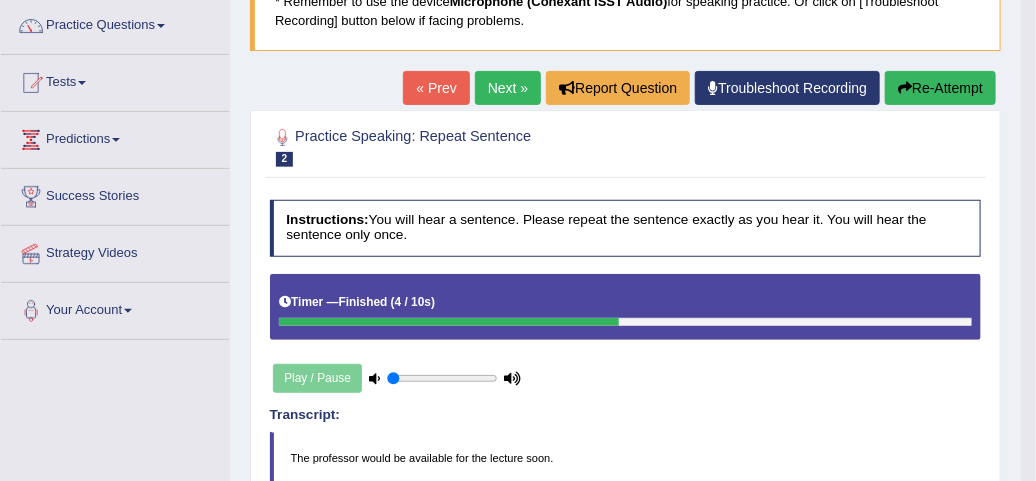 click on "Next »" at bounding box center (508, 88) 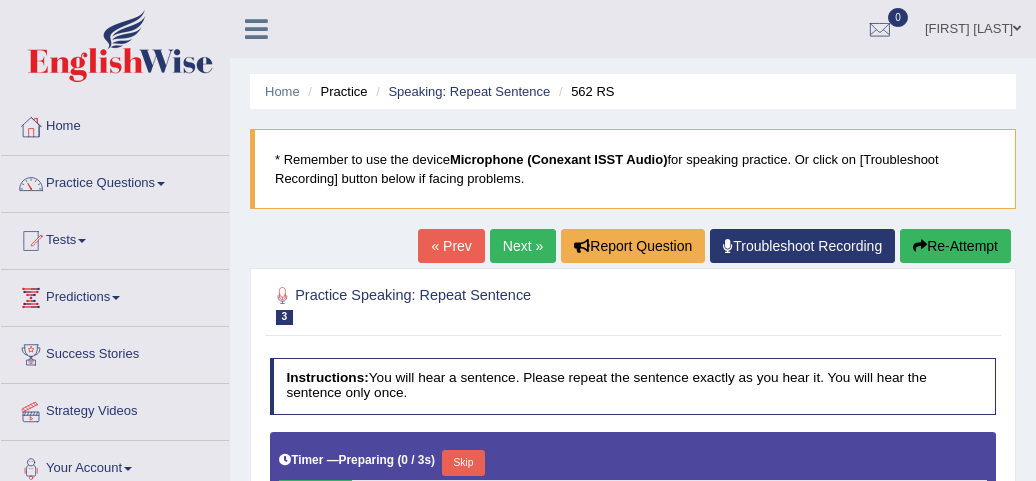 scroll, scrollTop: 0, scrollLeft: 0, axis: both 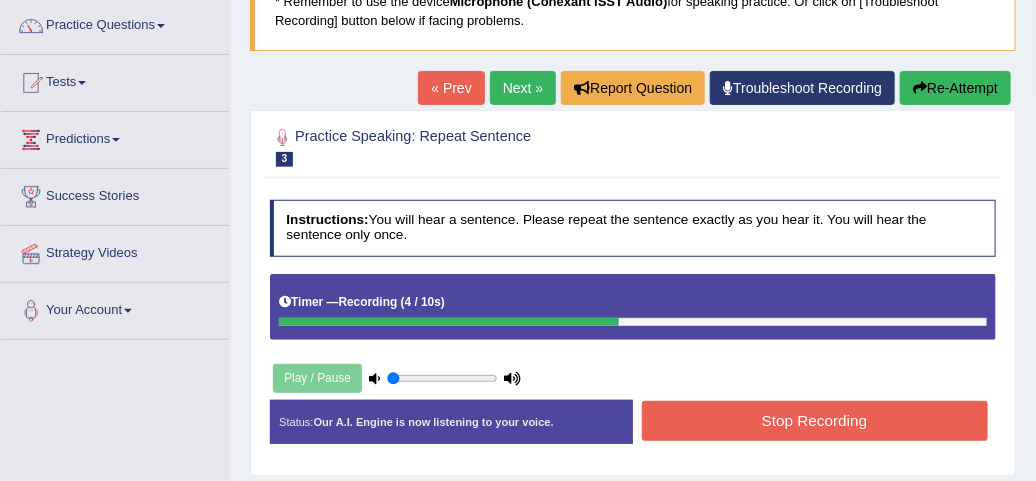 click on "Stop Recording" at bounding box center (815, 420) 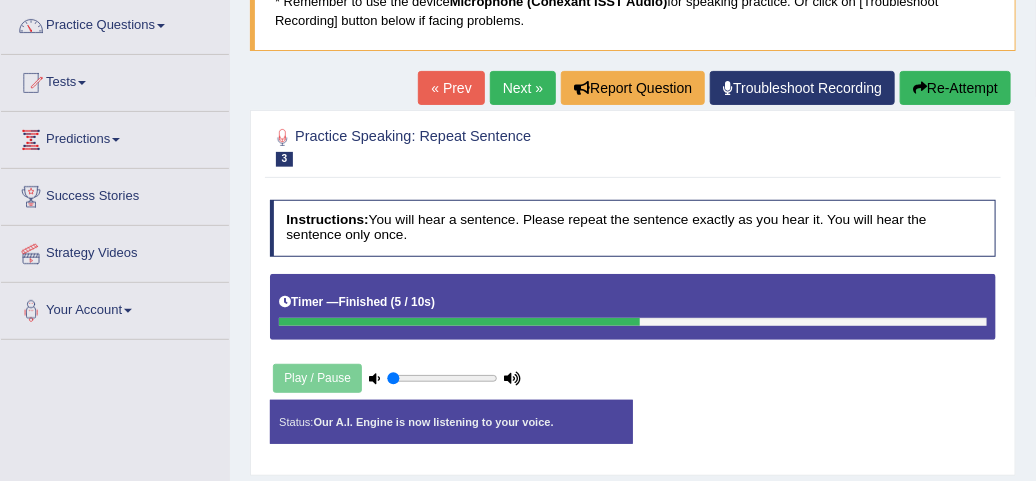 click on "Status:  Our A.I. Engine is now listening to your voice. Start Answering Stop Recording" at bounding box center (633, 430) 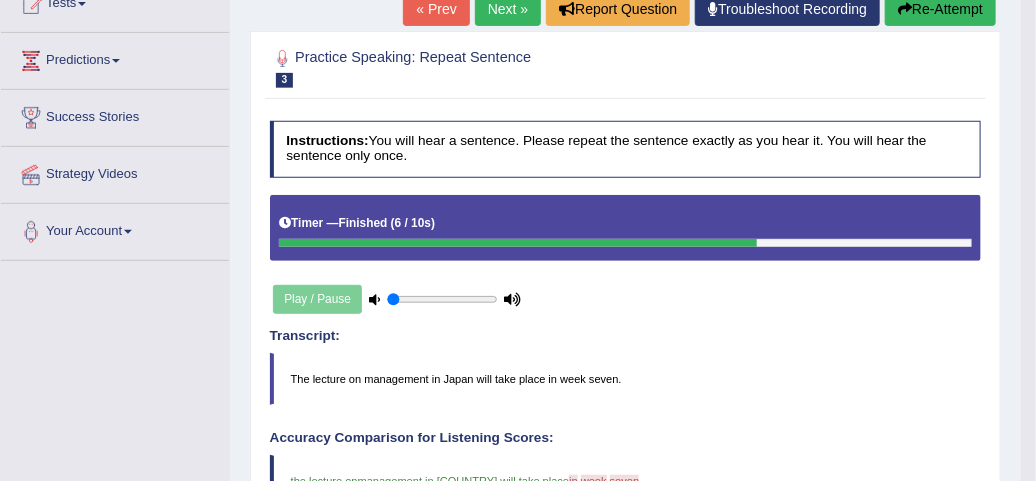 scroll, scrollTop: 158, scrollLeft: 0, axis: vertical 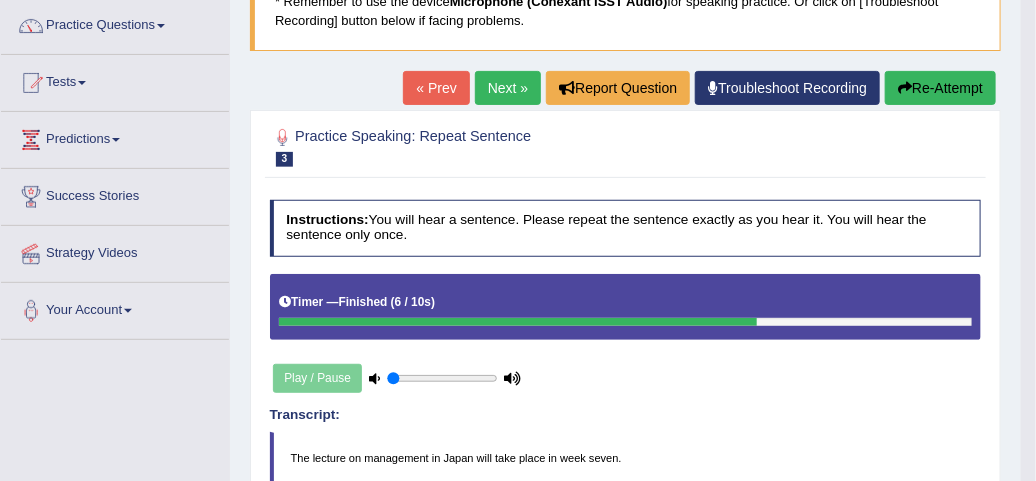 click on "Next »" at bounding box center [508, 88] 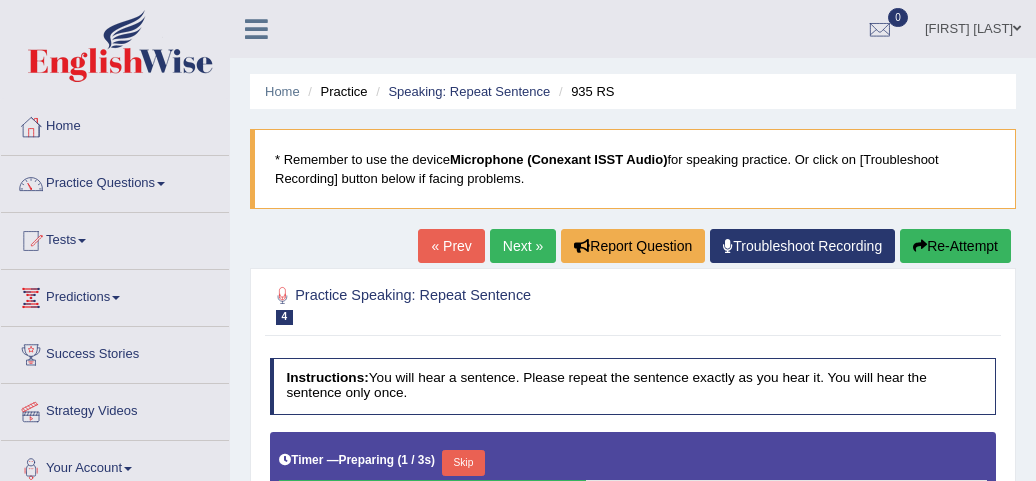 scroll, scrollTop: 434, scrollLeft: 0, axis: vertical 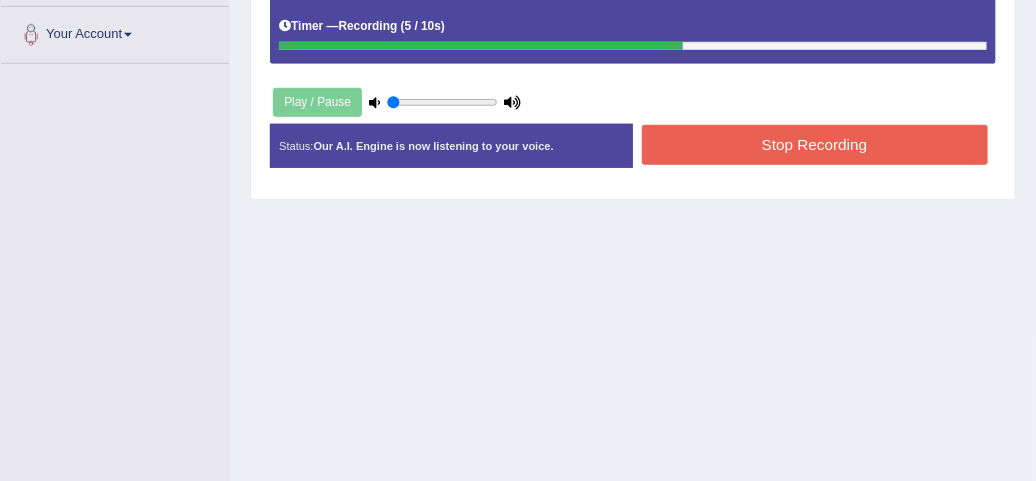 click on "Stop Recording" at bounding box center [815, 144] 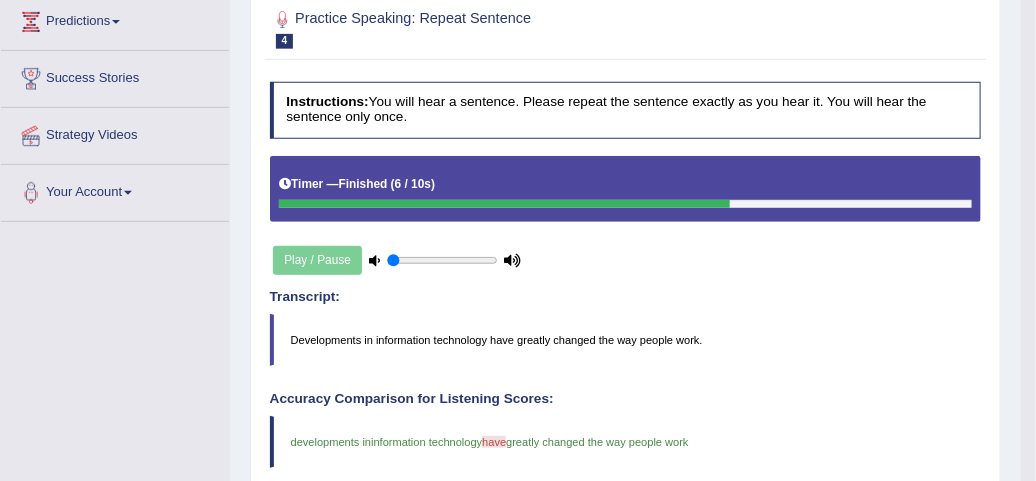 scroll, scrollTop: 39, scrollLeft: 0, axis: vertical 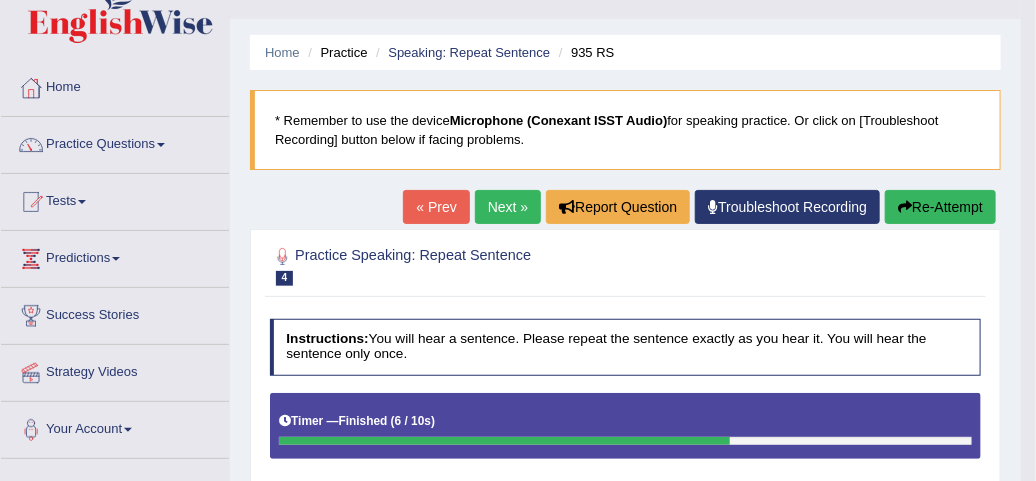 click on "Next »" at bounding box center [508, 207] 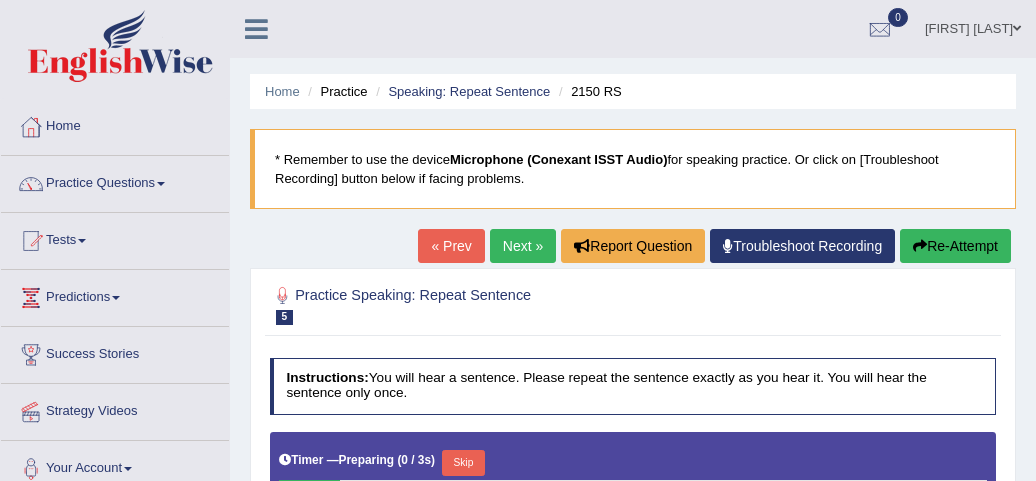 scroll, scrollTop: 39, scrollLeft: 0, axis: vertical 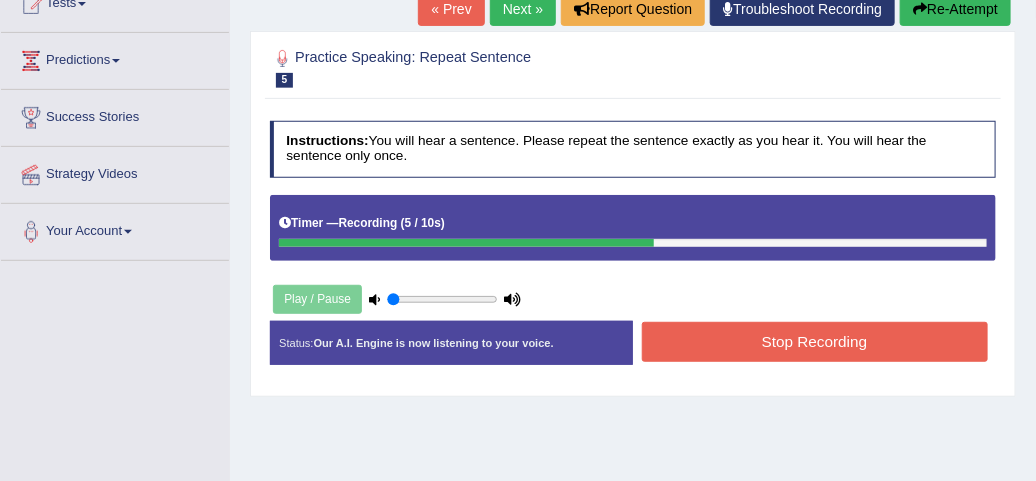 click on "Stop Recording" at bounding box center [815, 341] 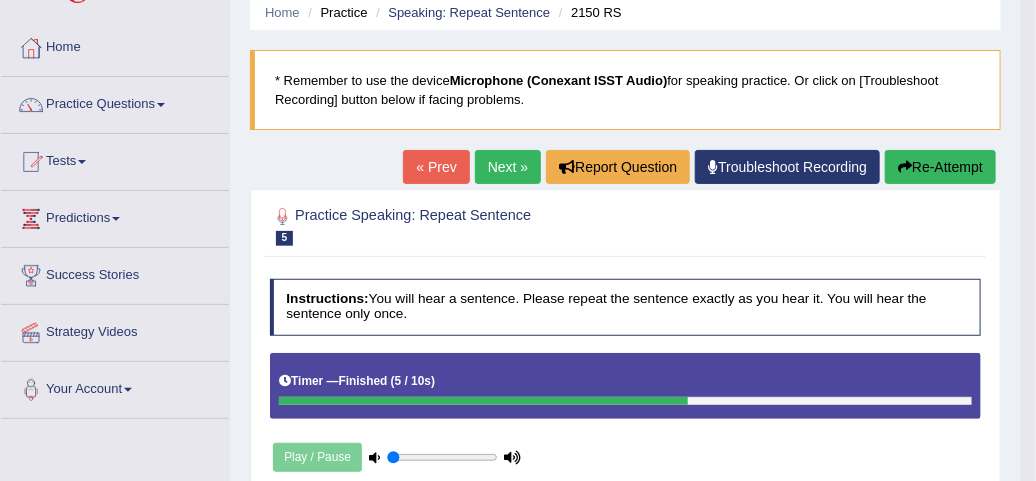 scroll, scrollTop: 0, scrollLeft: 0, axis: both 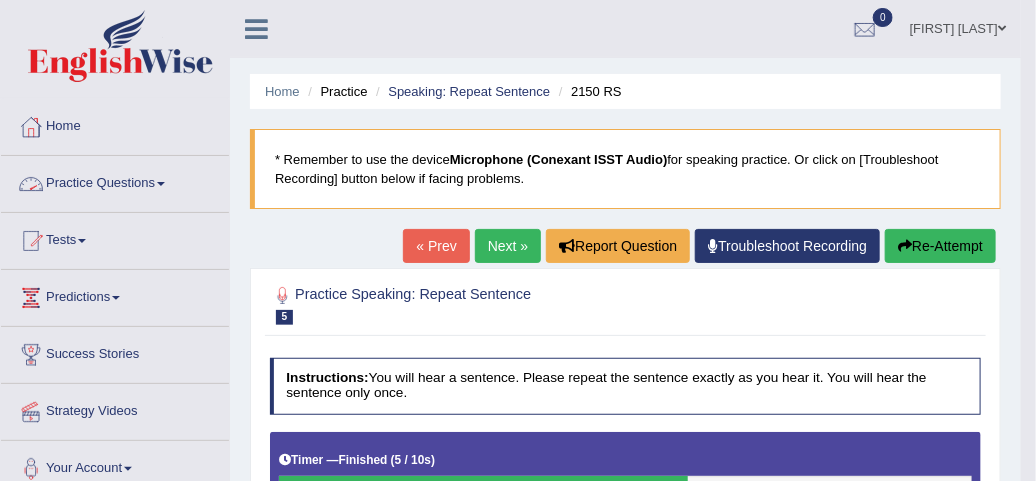 click on "Practice Questions" at bounding box center (115, 181) 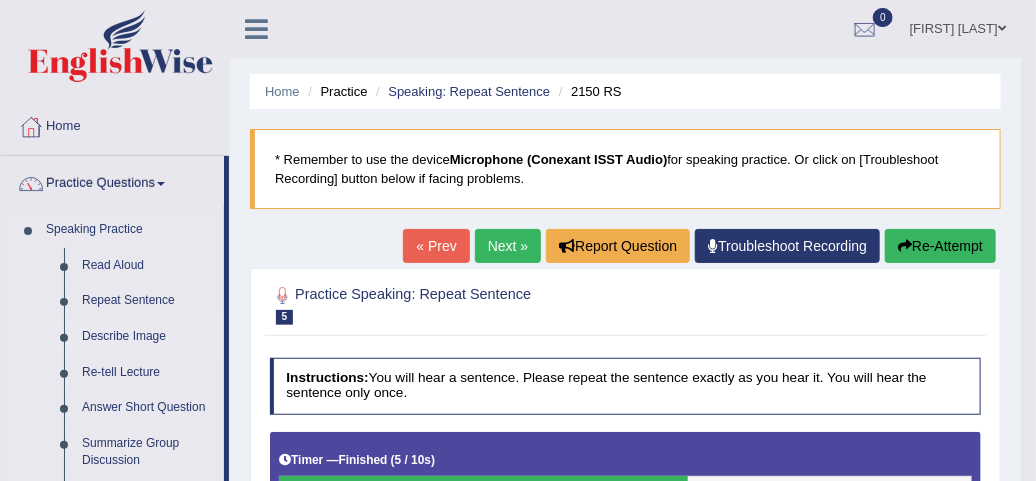 click on "Describe Image" at bounding box center [148, 337] 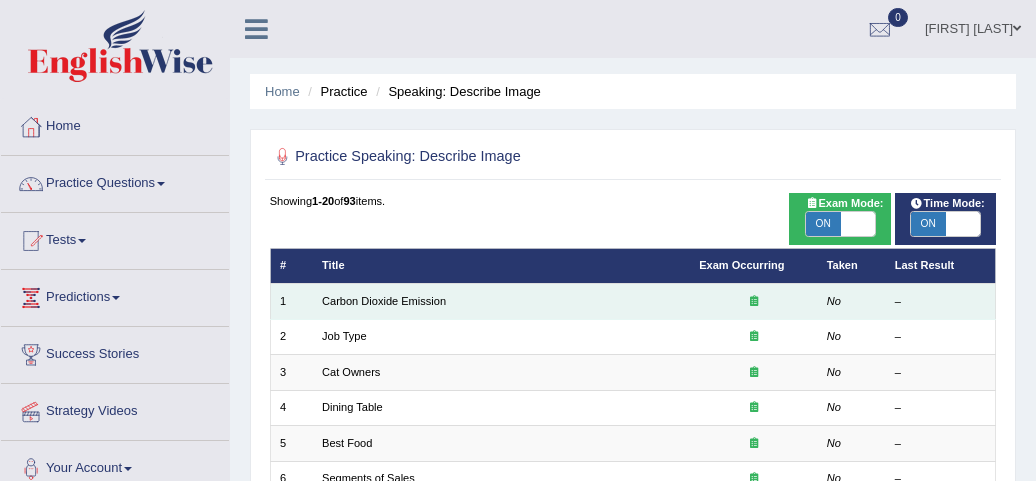 scroll, scrollTop: 0, scrollLeft: 0, axis: both 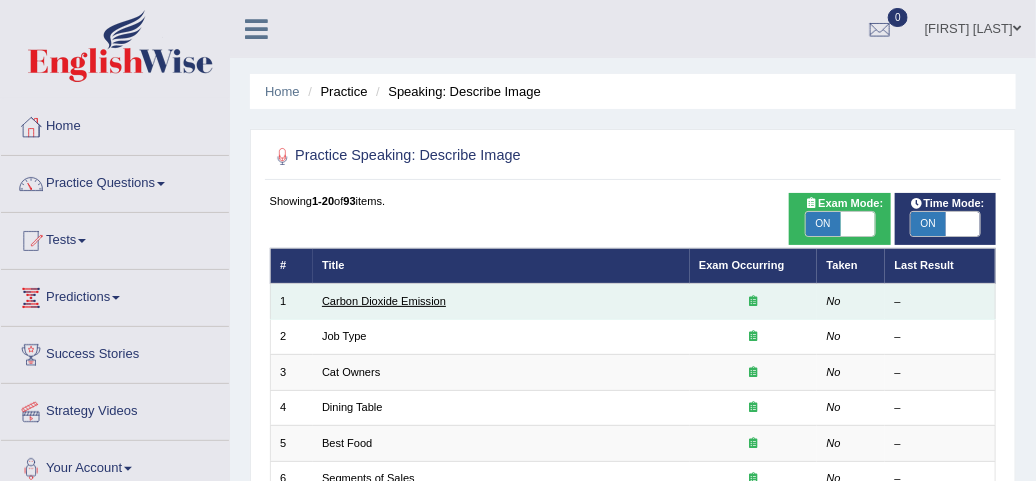 click on "Carbon Dioxide Emission" at bounding box center (384, 301) 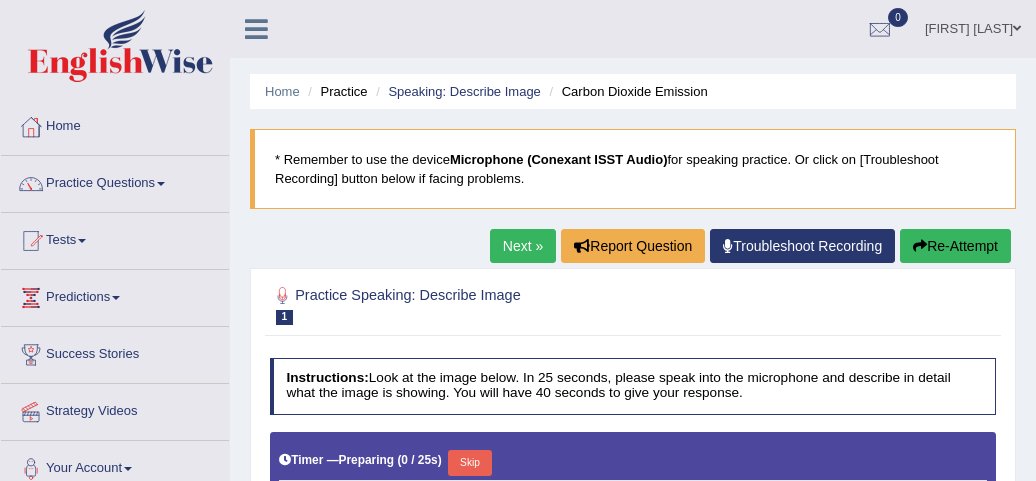 scroll, scrollTop: 0, scrollLeft: 0, axis: both 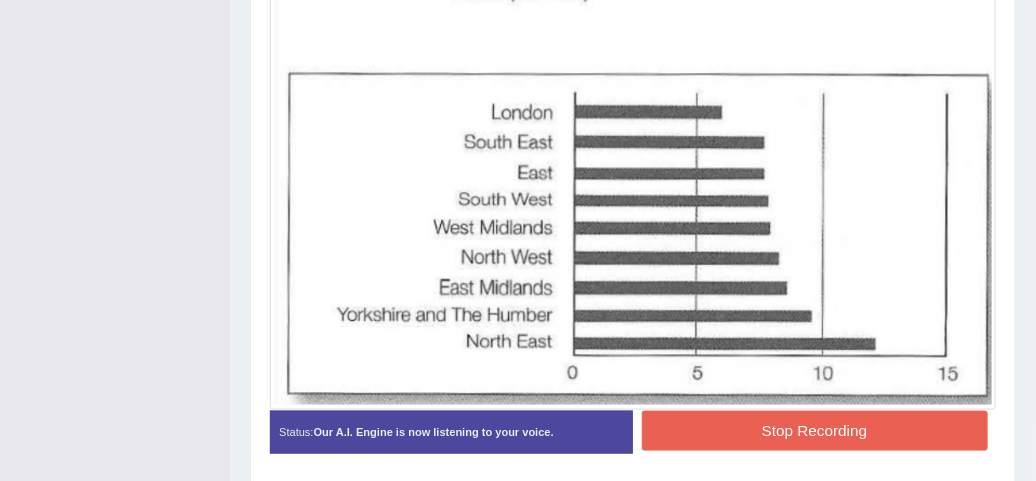 click on "Stop Recording" at bounding box center [815, 430] 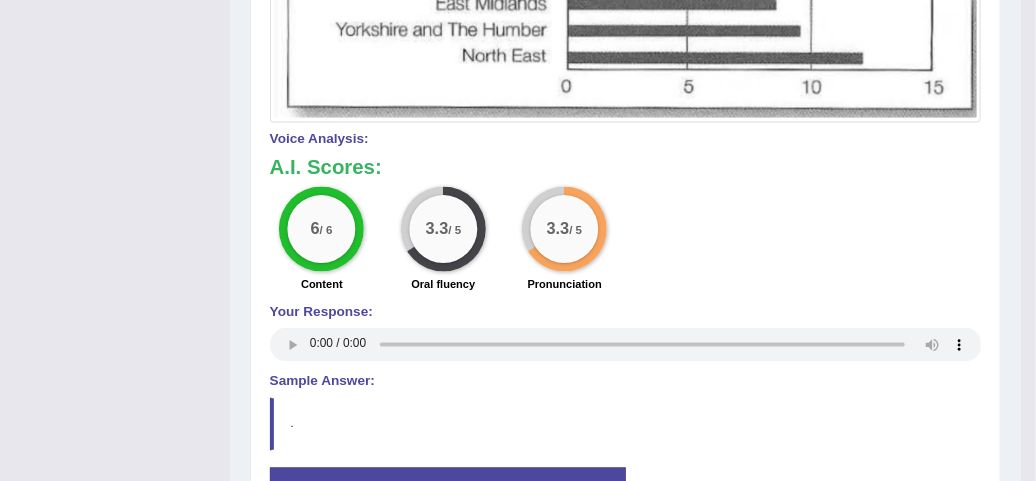 scroll, scrollTop: 906, scrollLeft: 0, axis: vertical 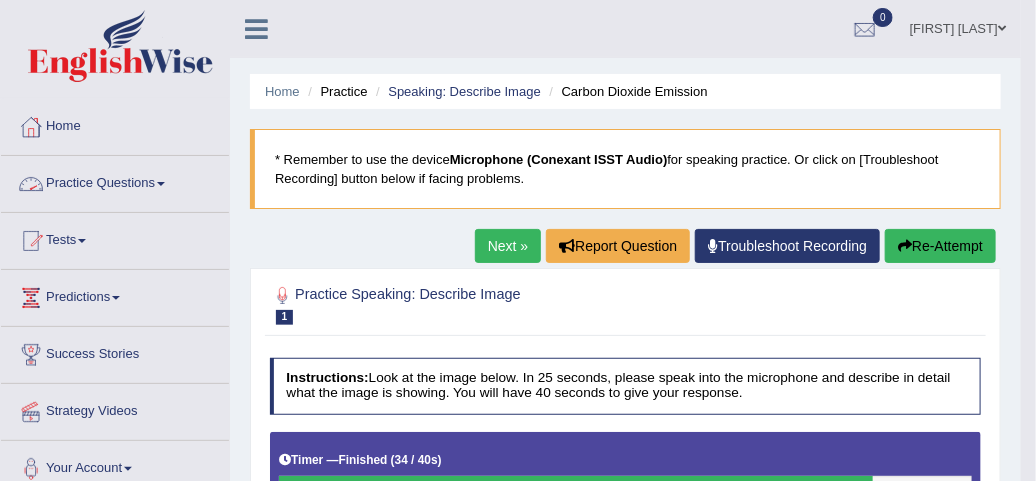 click at bounding box center [161, 184] 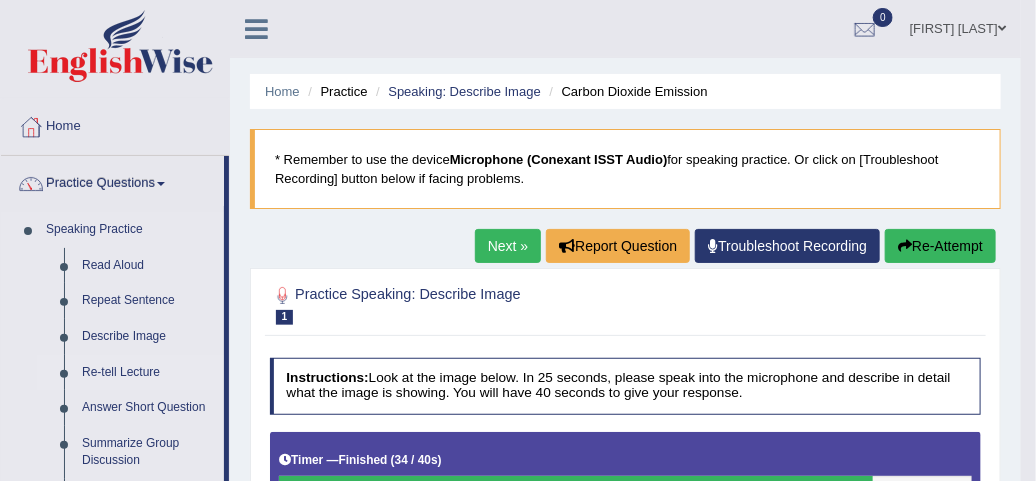 click on "Re-tell Lecture" at bounding box center (148, 373) 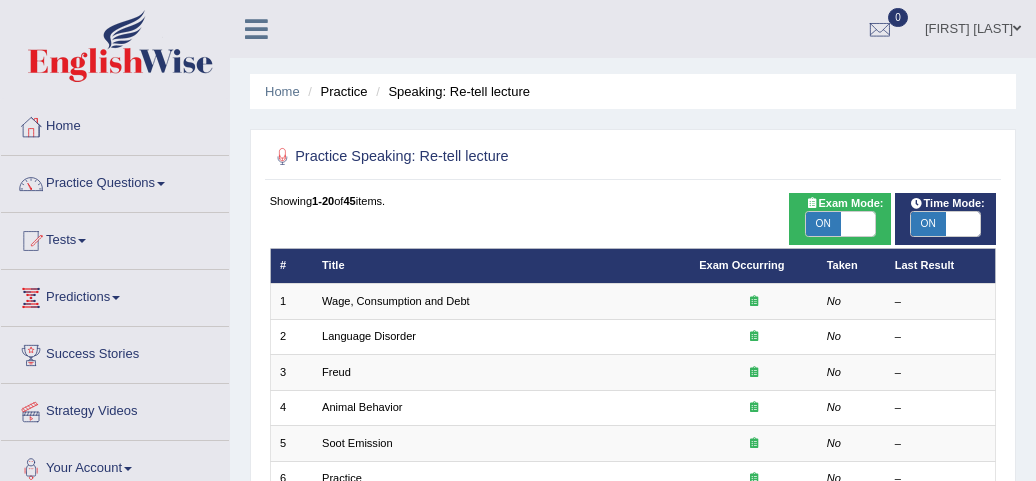 scroll, scrollTop: 0, scrollLeft: 0, axis: both 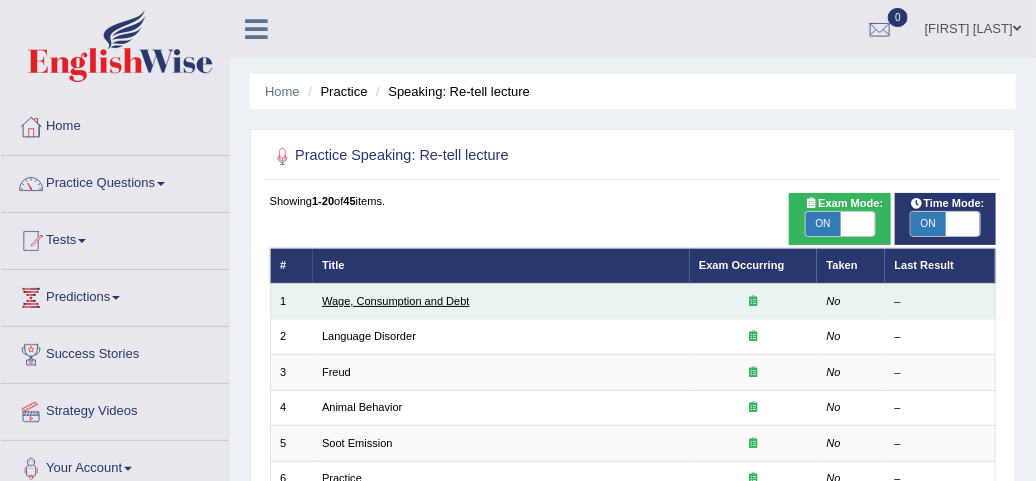 click on "Wage, Consumption and Debt" at bounding box center [396, 301] 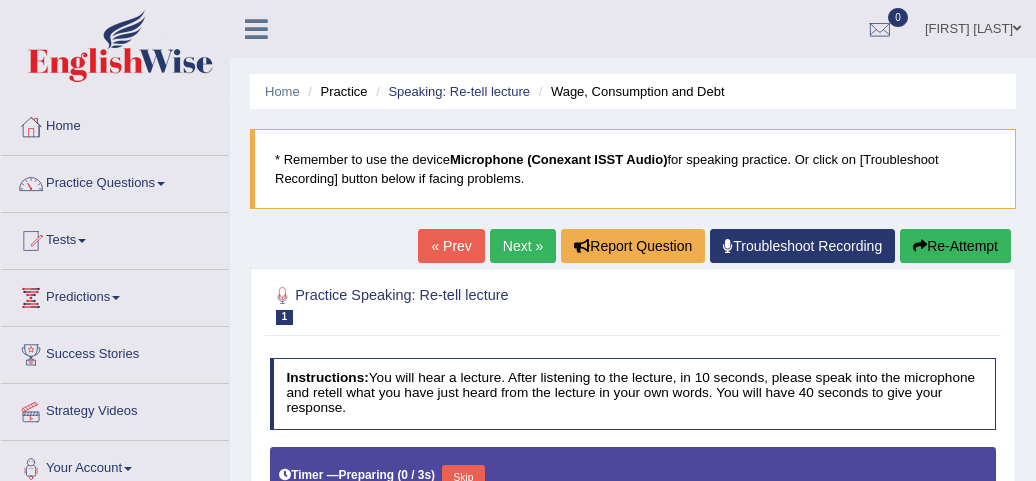 scroll, scrollTop: 0, scrollLeft: 0, axis: both 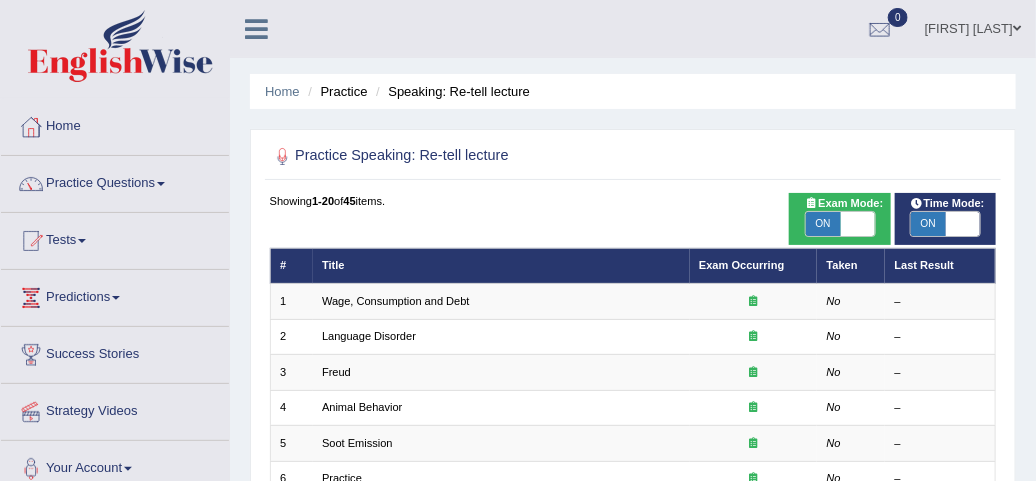click on "Harsimran Kaur
Toggle navigation
Username: Simmukhokhar
Access Type: Online
Subscription: Silver Package
Log out
0
See All Alerts" at bounding box center (754, 28) 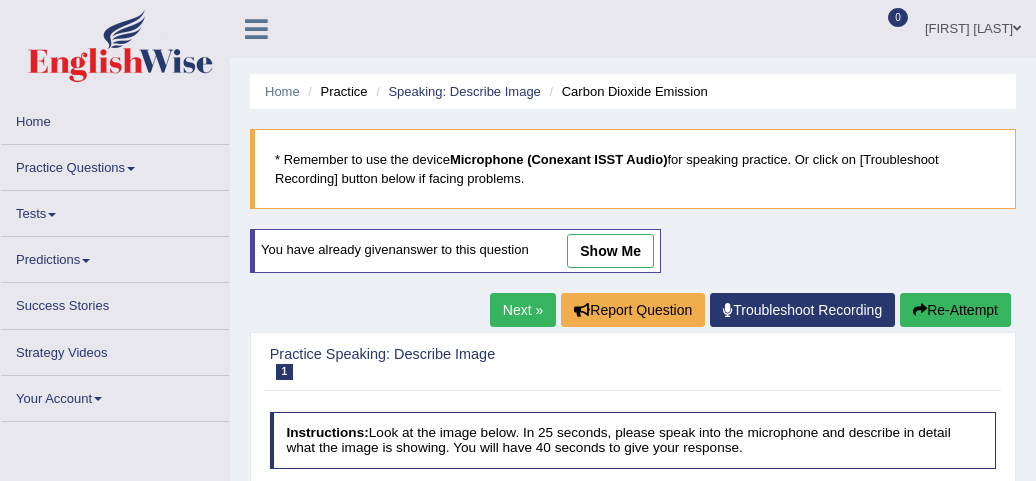 scroll, scrollTop: 0, scrollLeft: 0, axis: both 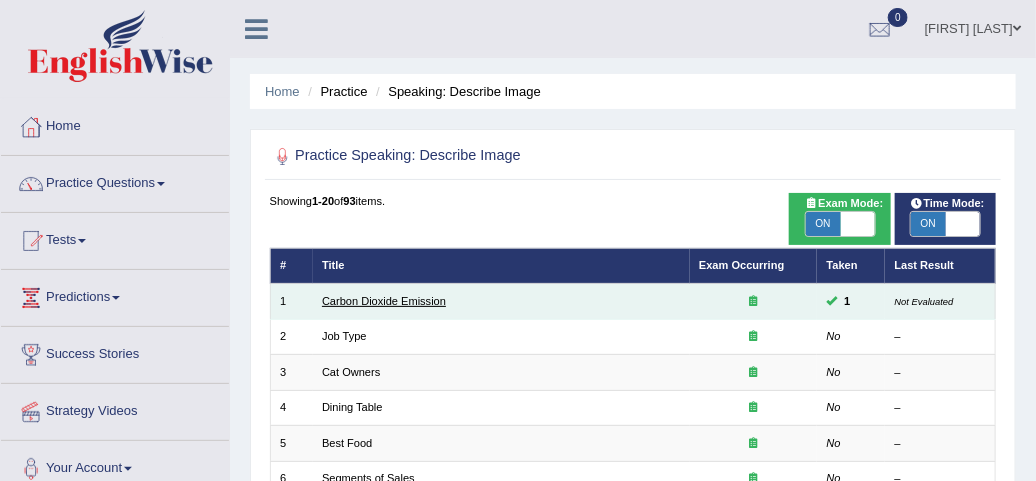 click on "Carbon Dioxide Emission" at bounding box center [384, 301] 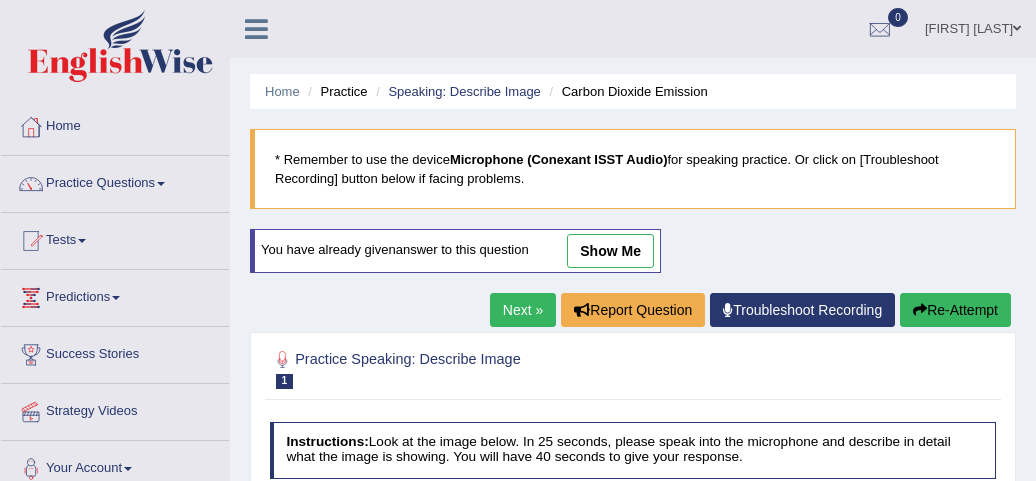 scroll, scrollTop: 721, scrollLeft: 0, axis: vertical 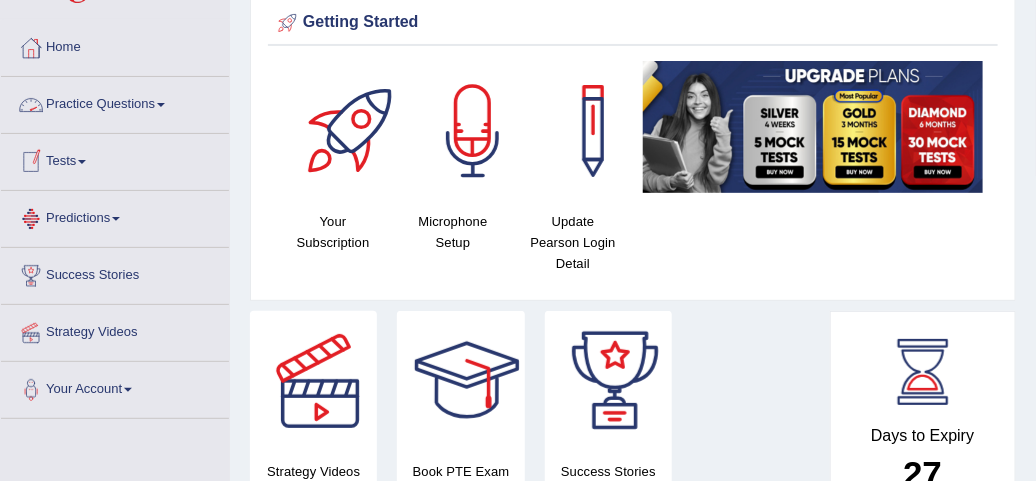click at bounding box center (161, 105) 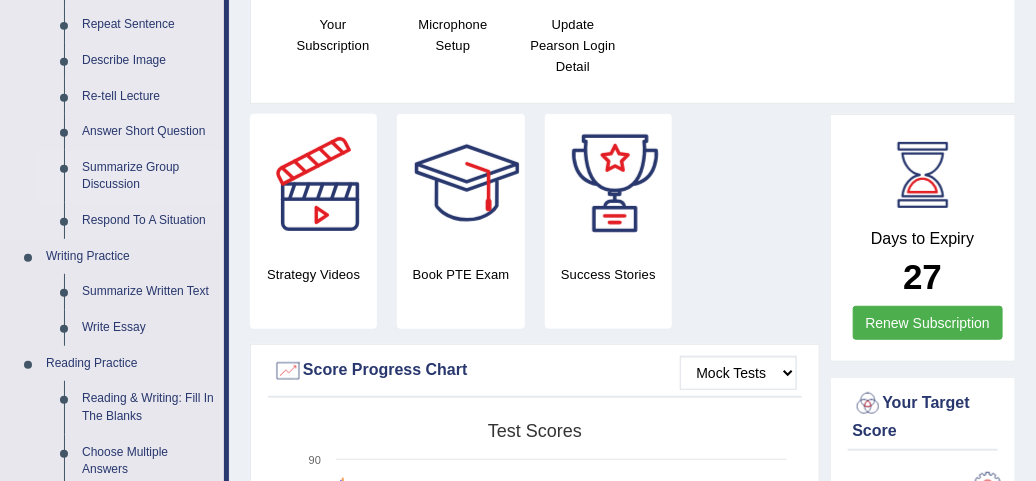 scroll, scrollTop: 316, scrollLeft: 0, axis: vertical 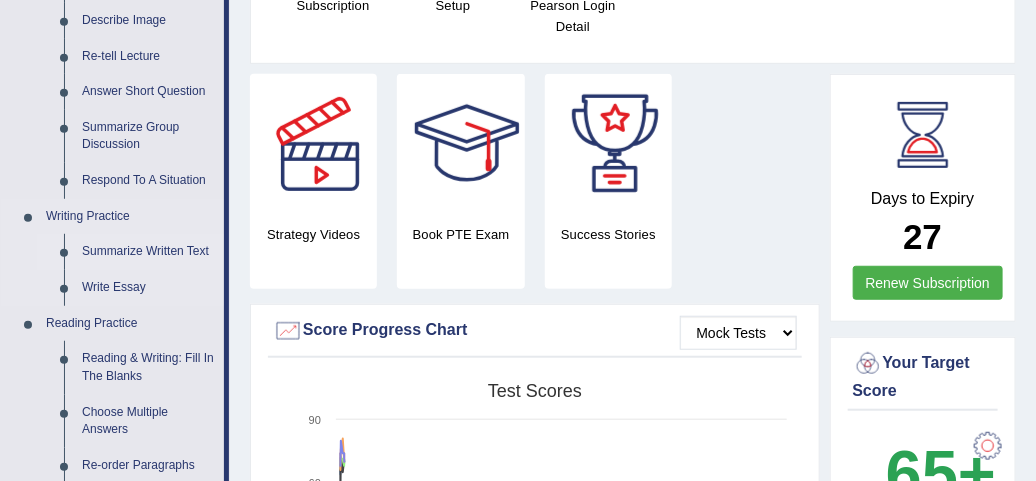 click on "Summarize Written Text" at bounding box center (148, 252) 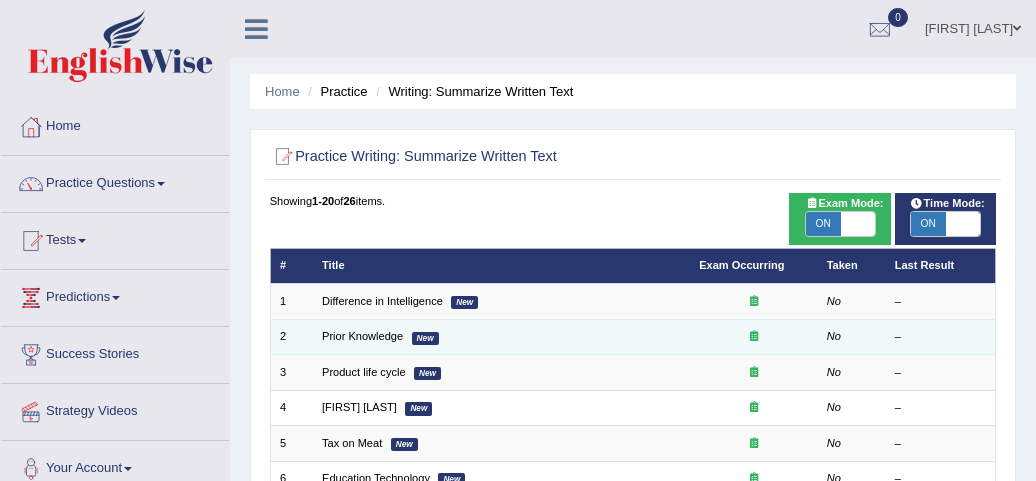 scroll, scrollTop: 0, scrollLeft: 0, axis: both 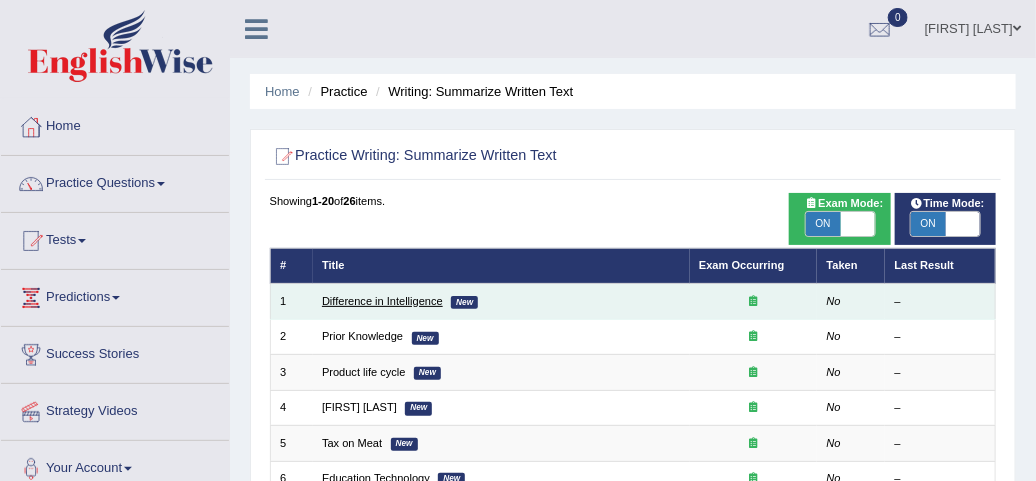 click on "Difference in Intelligence" at bounding box center (382, 301) 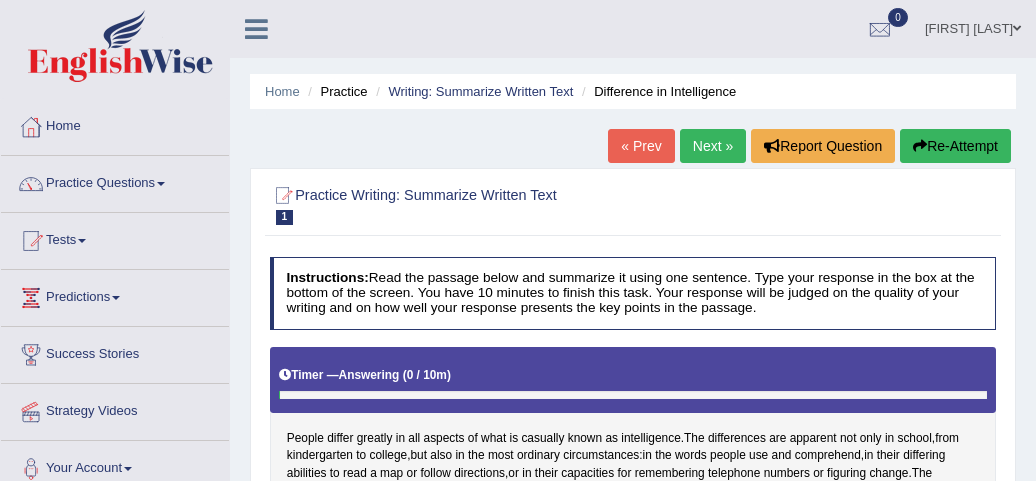 scroll, scrollTop: 0, scrollLeft: 0, axis: both 